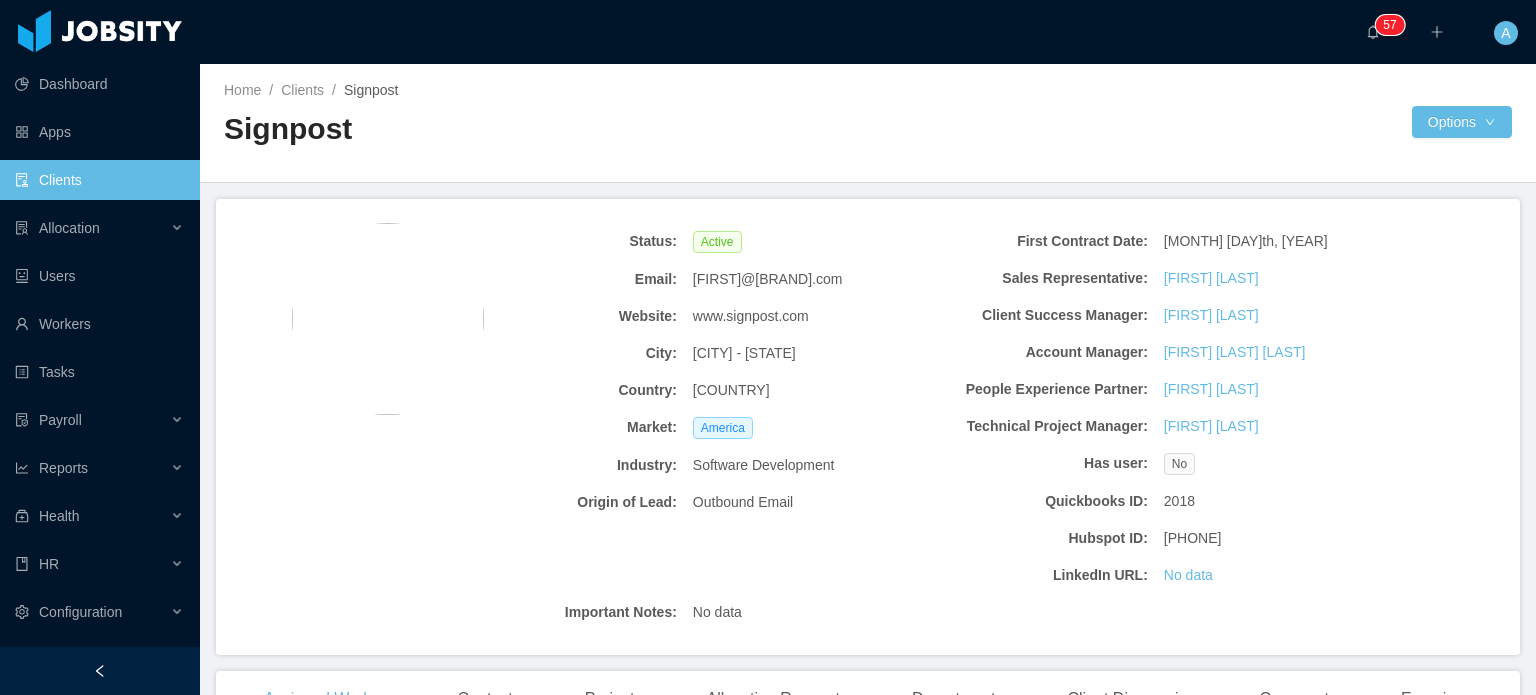 scroll, scrollTop: 0, scrollLeft: 0, axis: both 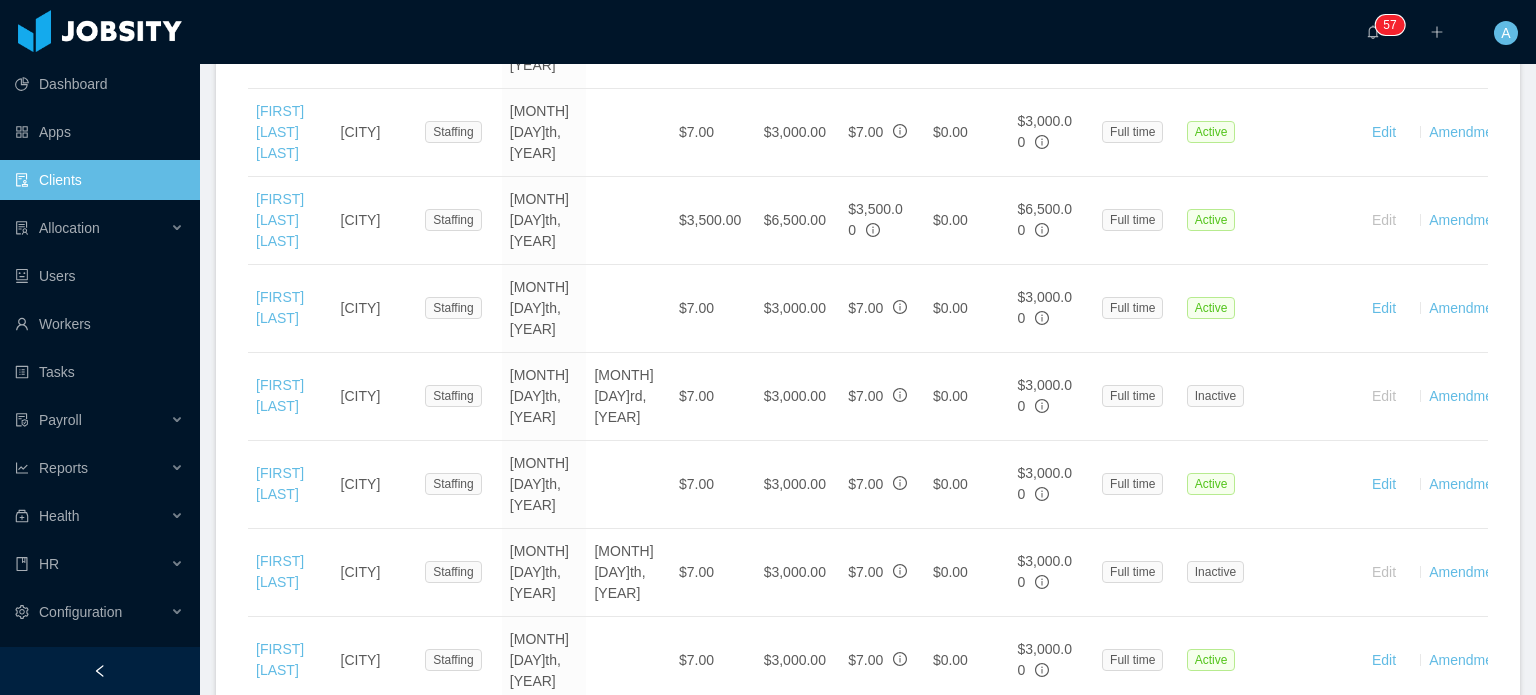 click on "Clients" at bounding box center (99, 180) 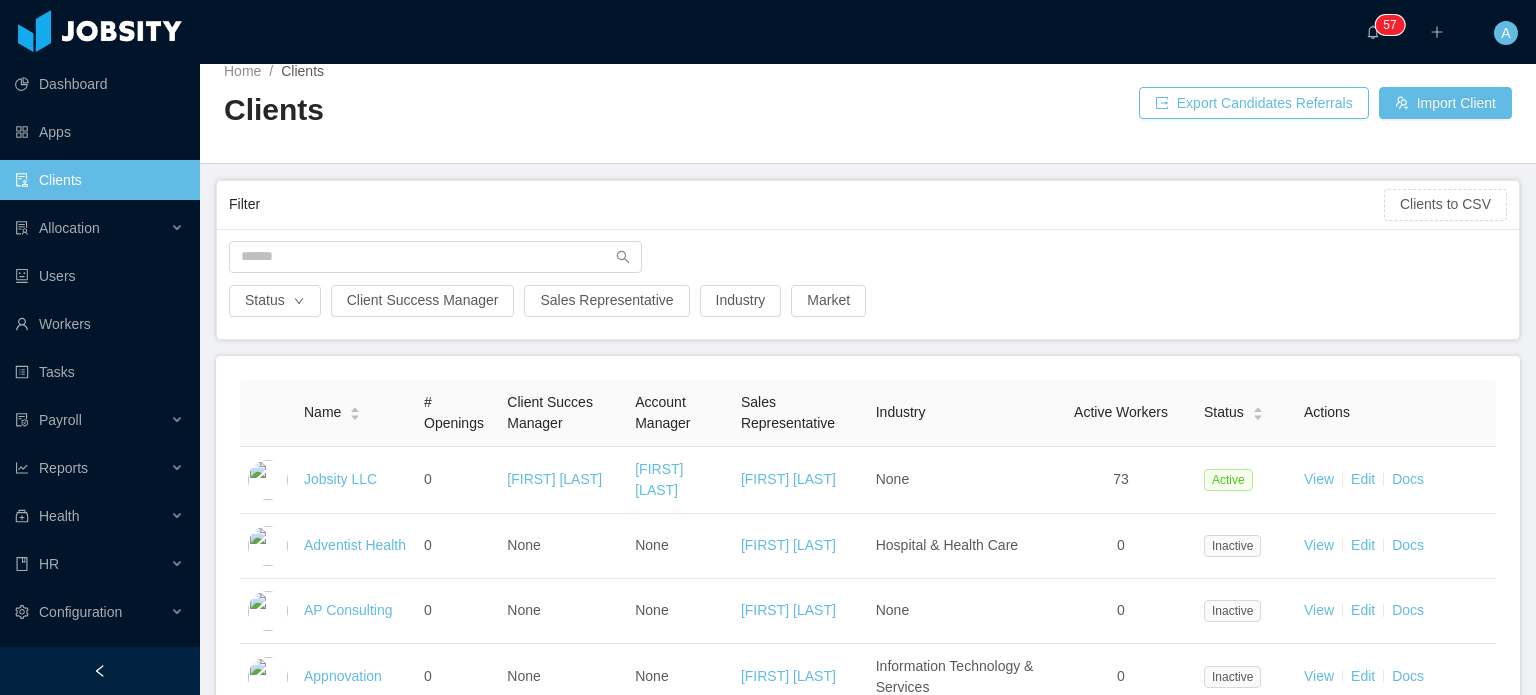 scroll, scrollTop: 0, scrollLeft: 0, axis: both 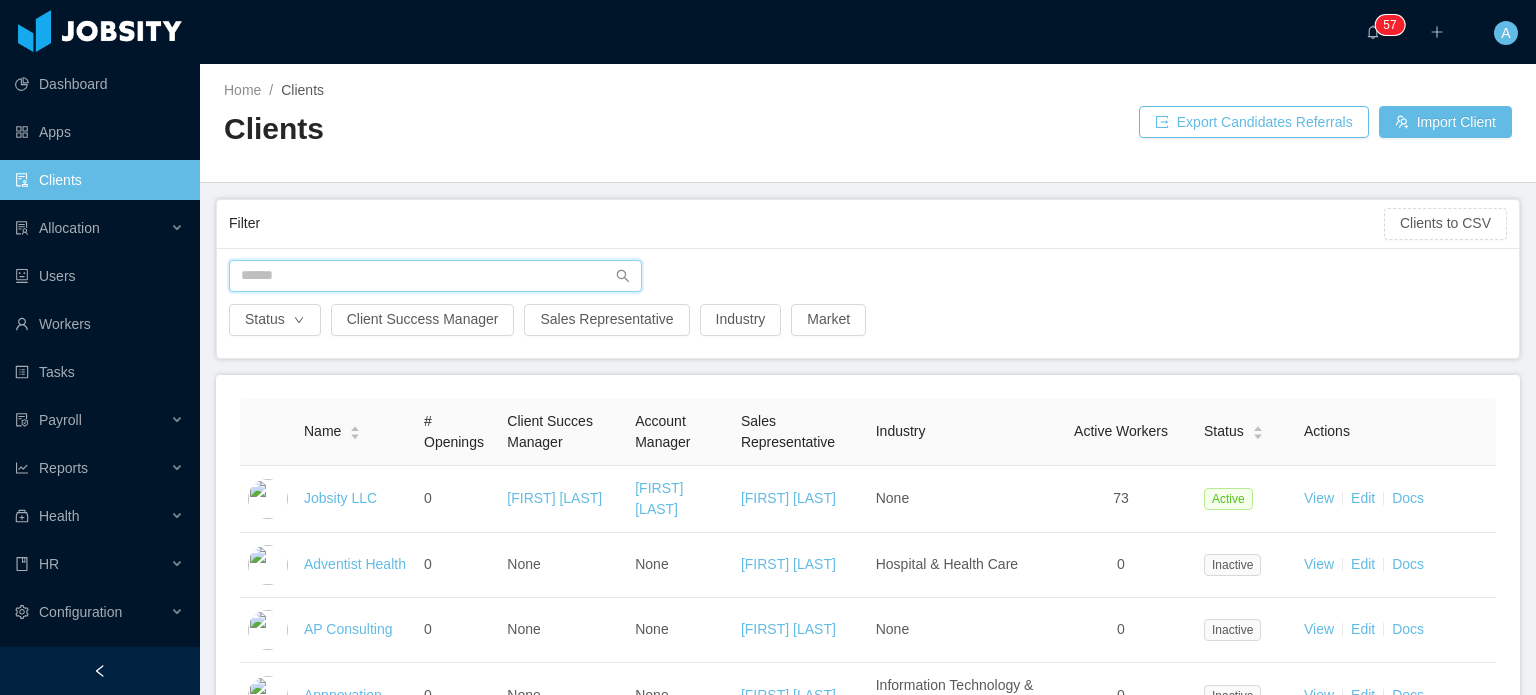 click at bounding box center (435, 276) 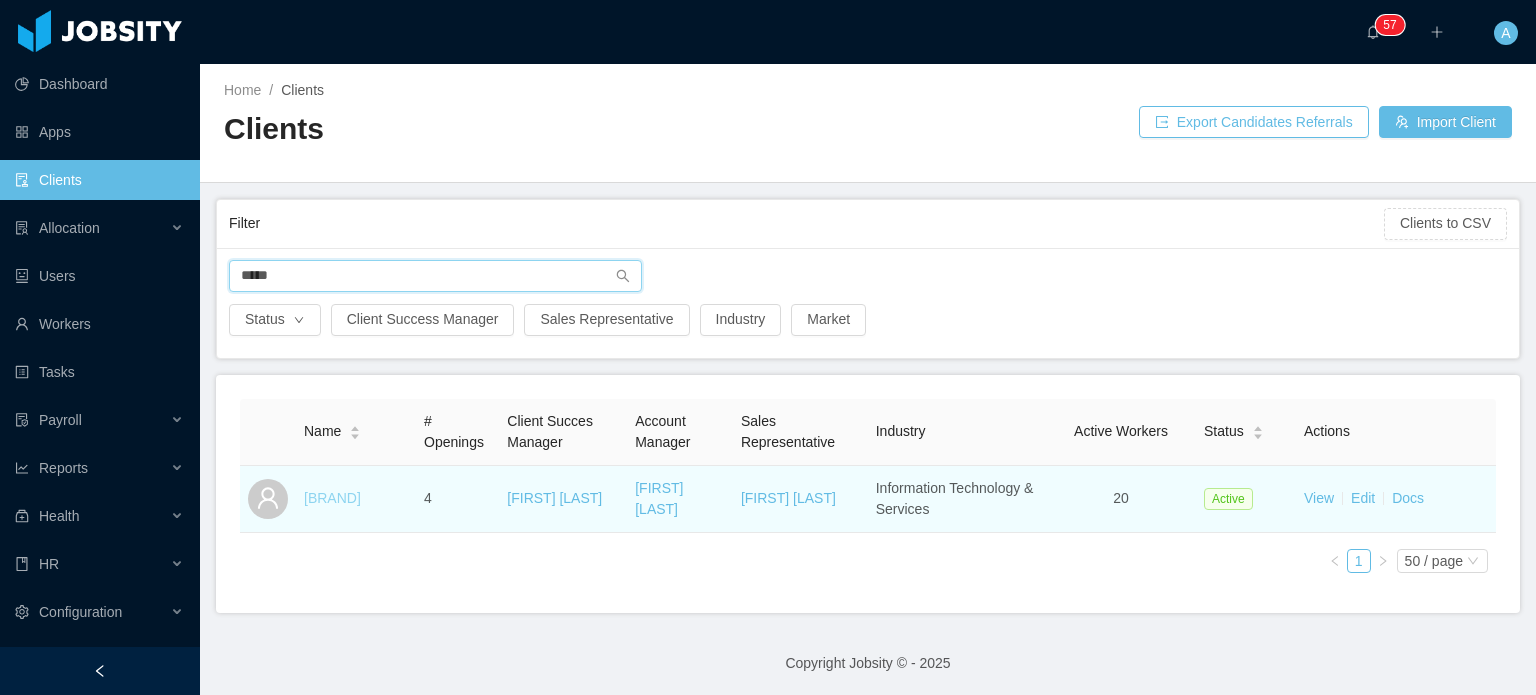 type on "*****" 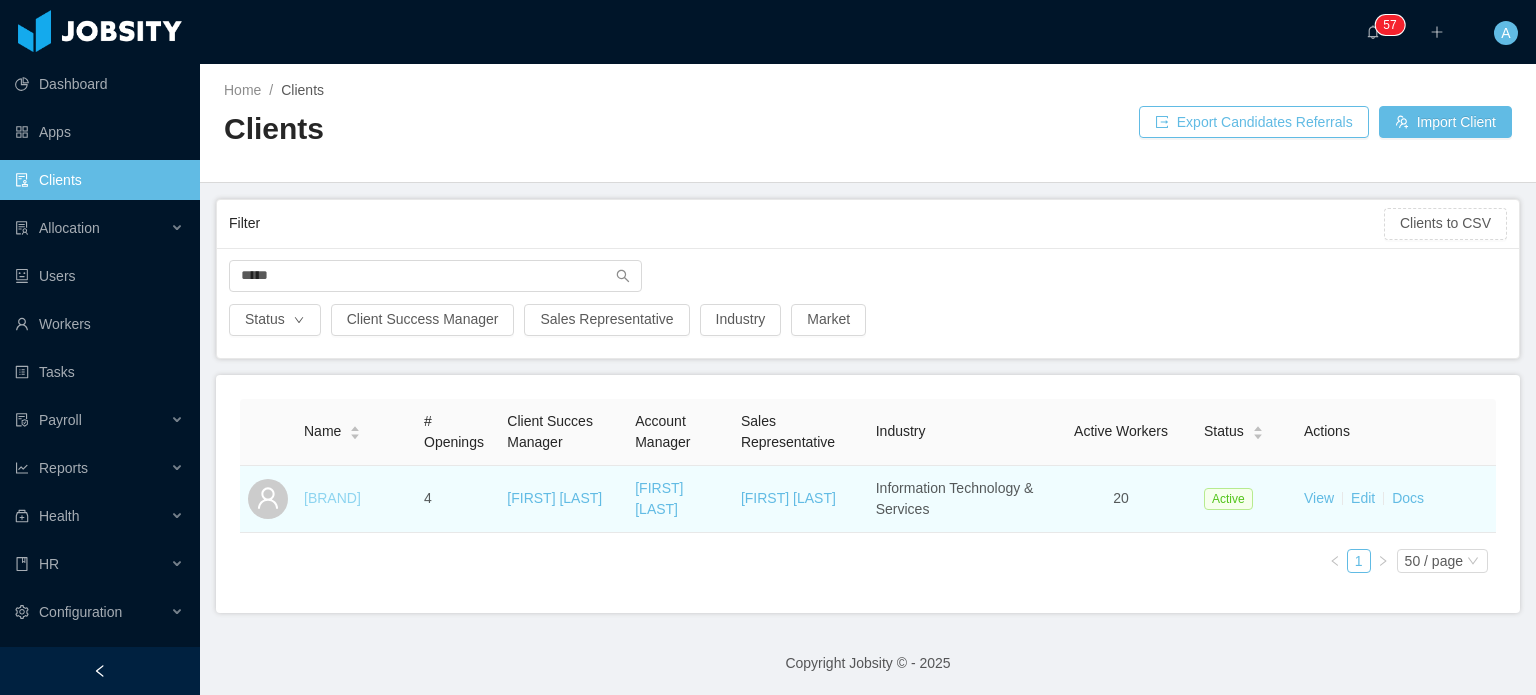 click on "[BRAND]" at bounding box center (332, 498) 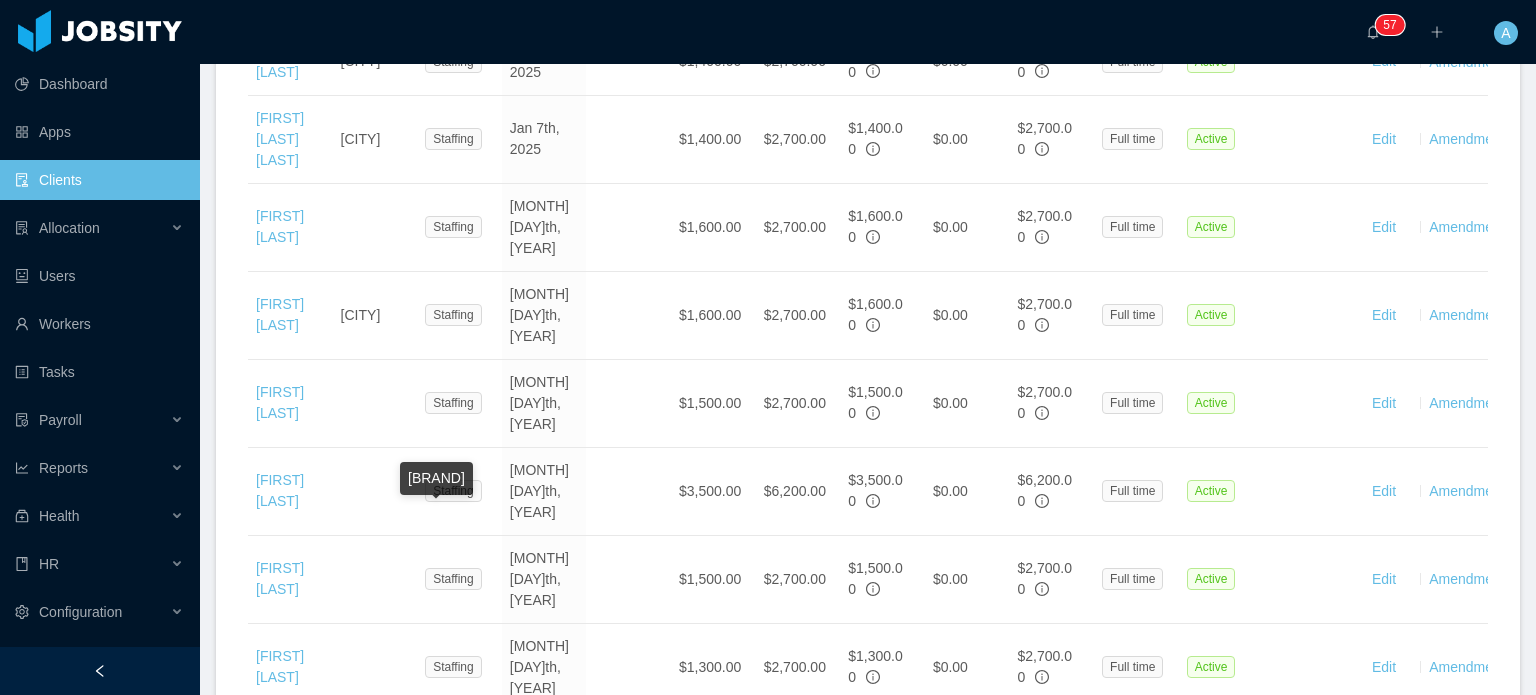 scroll, scrollTop: 1772, scrollLeft: 0, axis: vertical 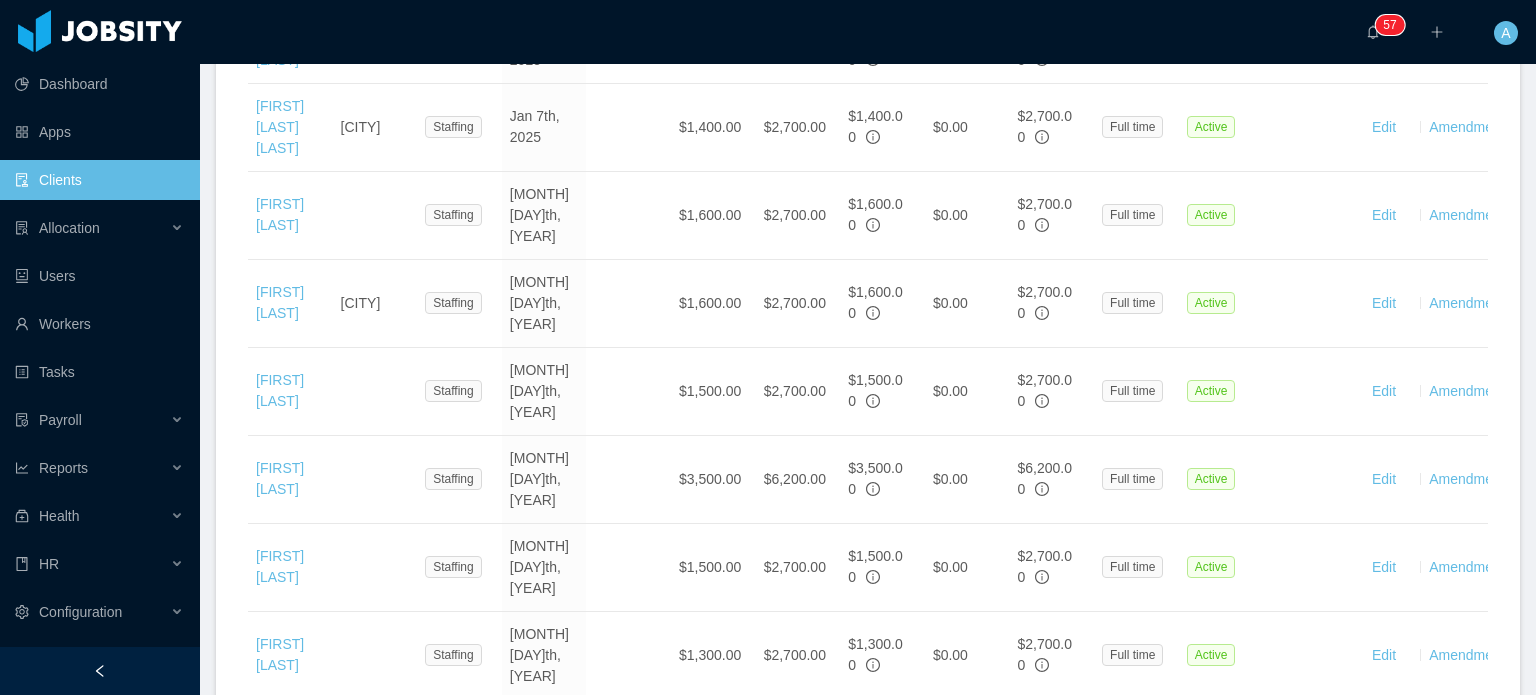 click on "[FIRST] [LAST]" at bounding box center (280, 742) 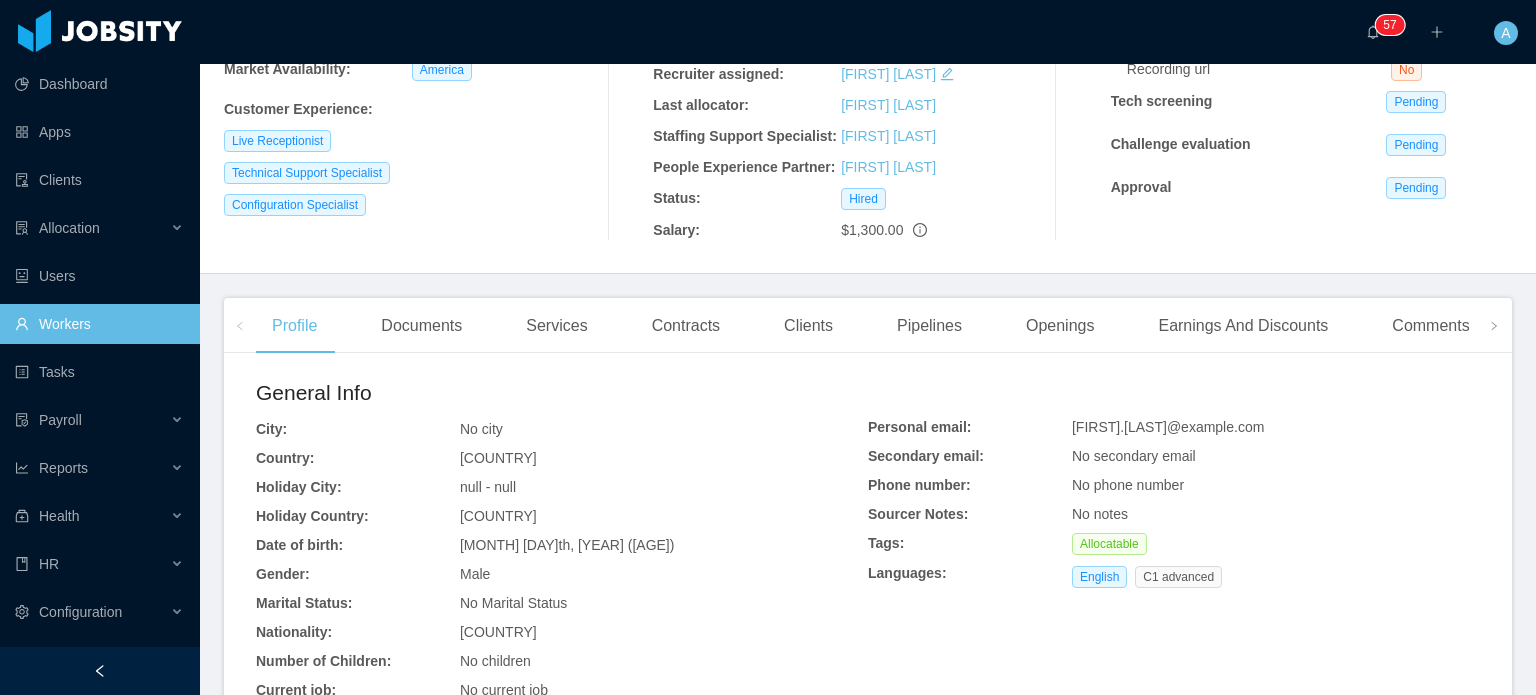 scroll, scrollTop: 304, scrollLeft: 0, axis: vertical 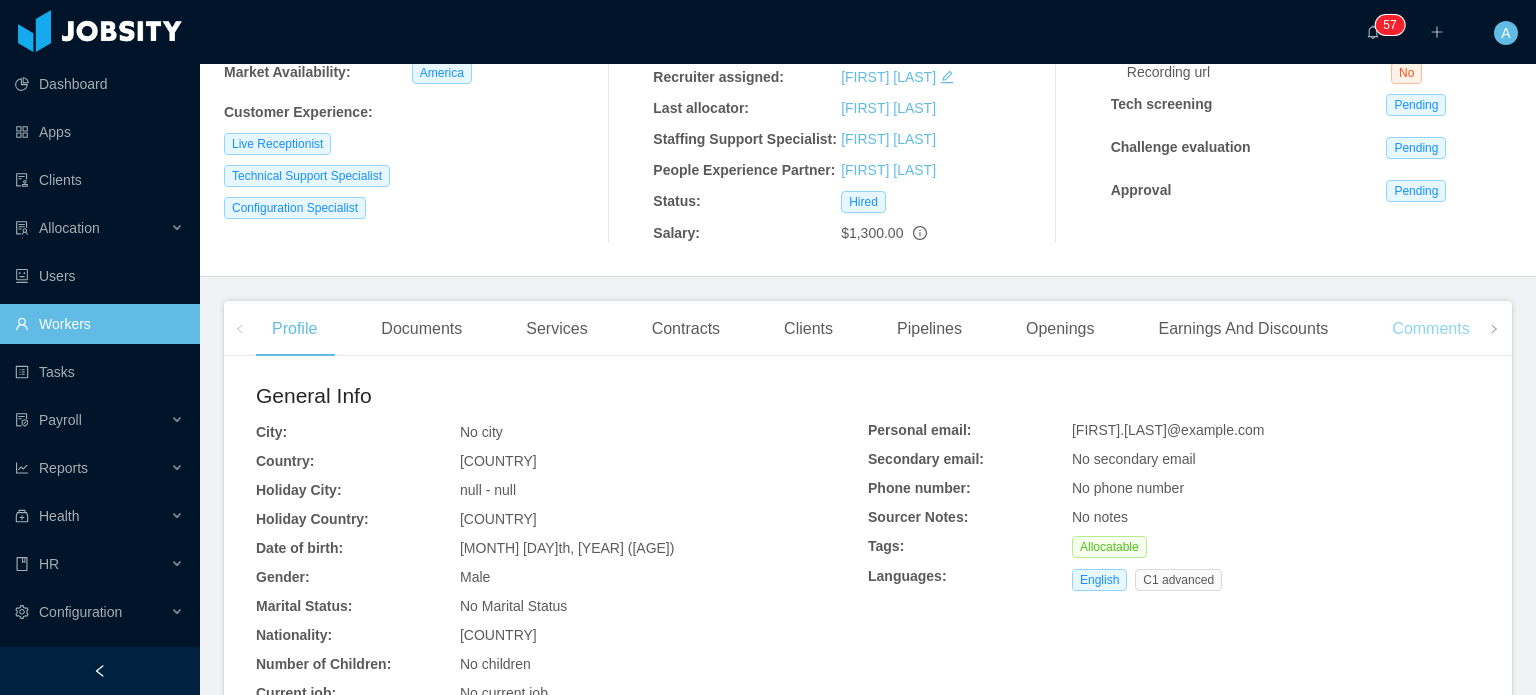 click on "Comments" at bounding box center (1430, 329) 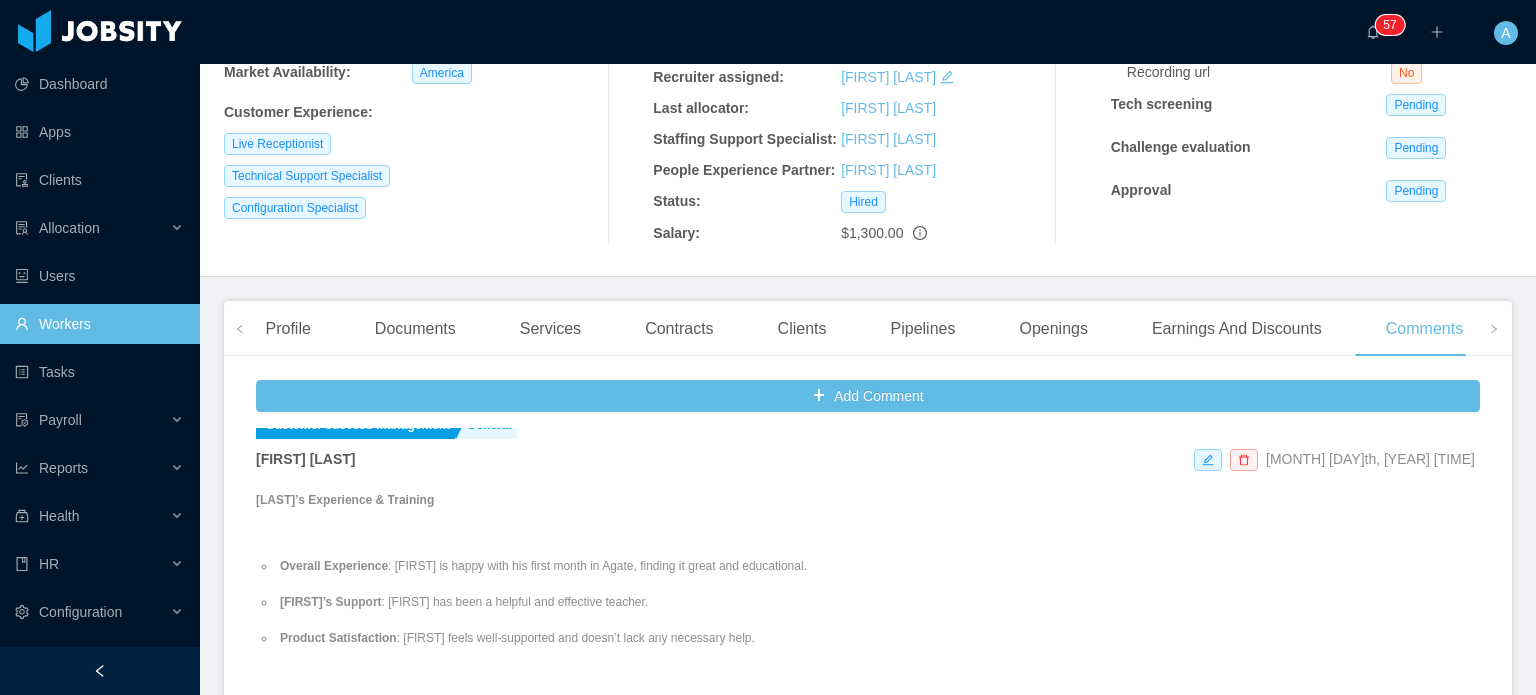 scroll, scrollTop: 0, scrollLeft: 0, axis: both 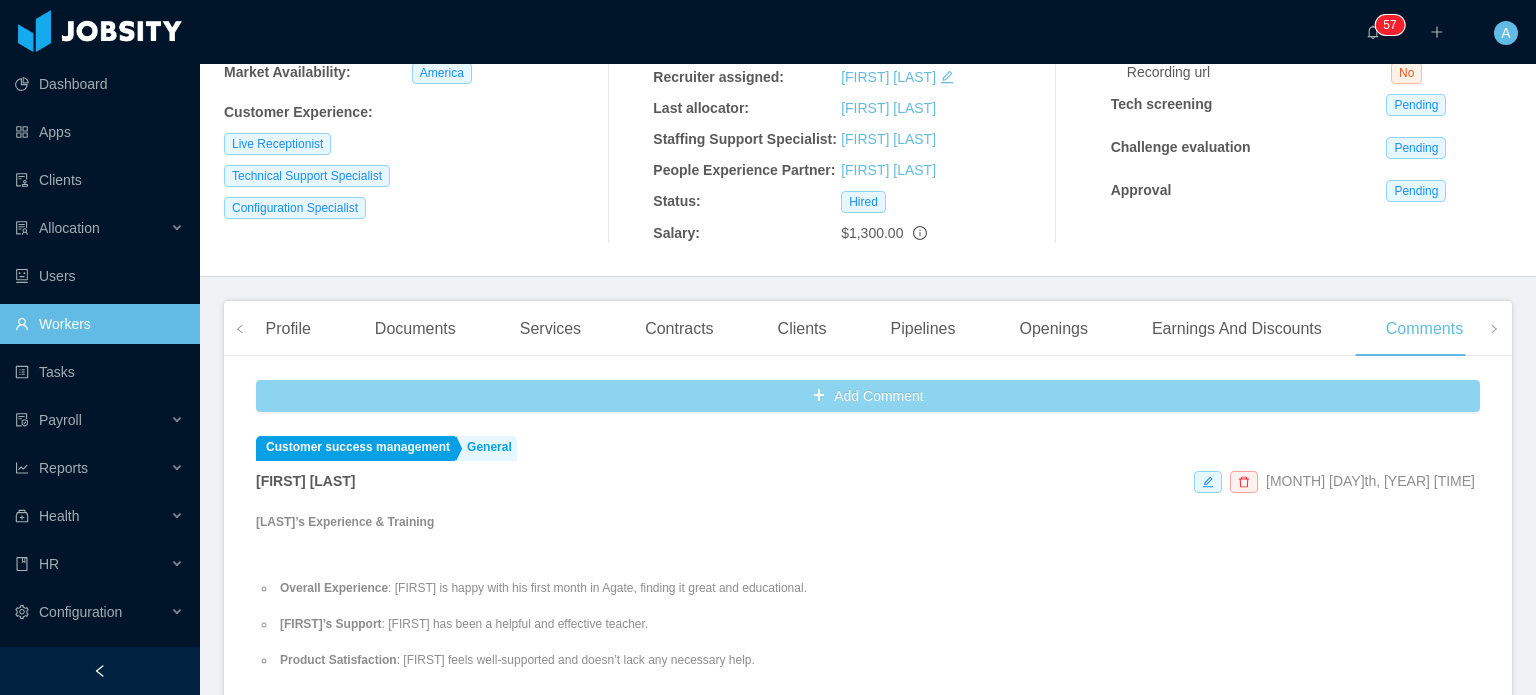 click on "Add Comment" at bounding box center [868, 396] 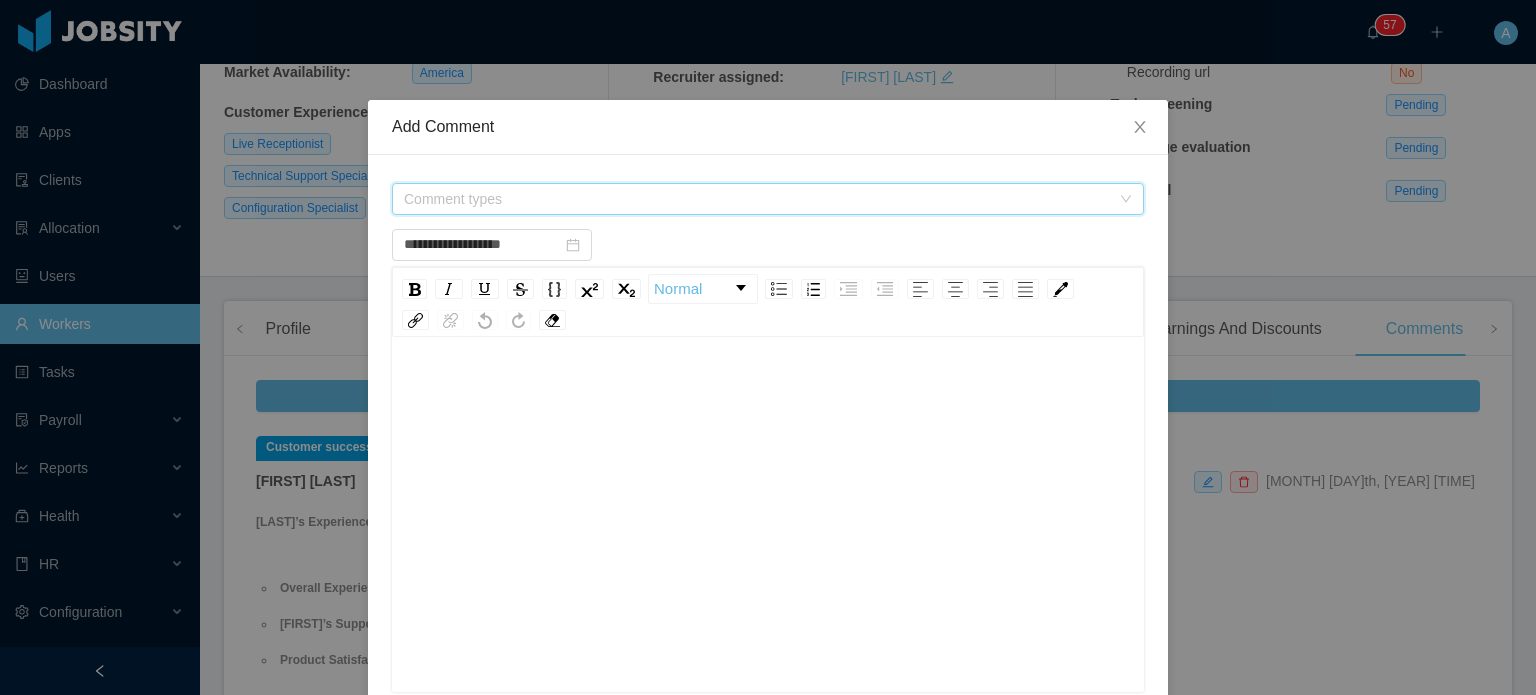 click on "Comment types" at bounding box center [757, 199] 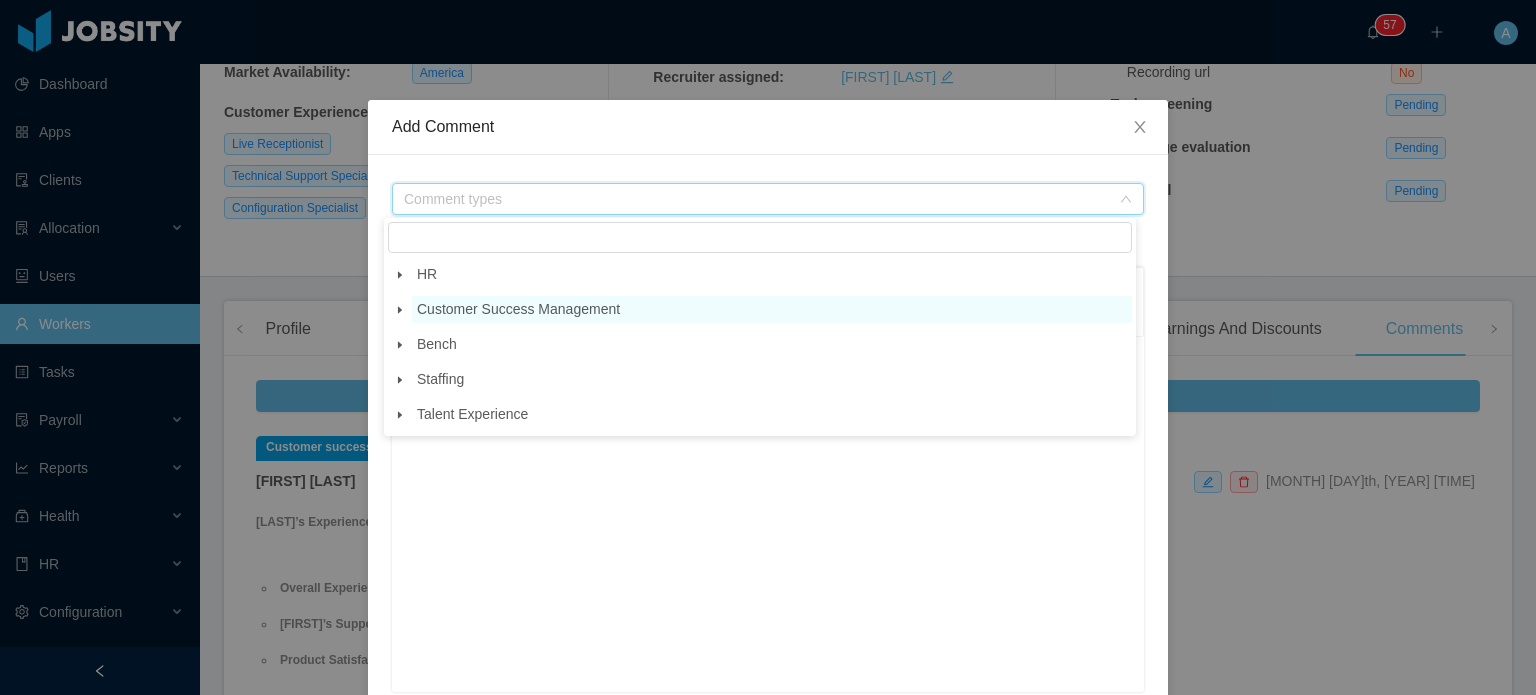 click on "Customer Success Management" at bounding box center [518, 309] 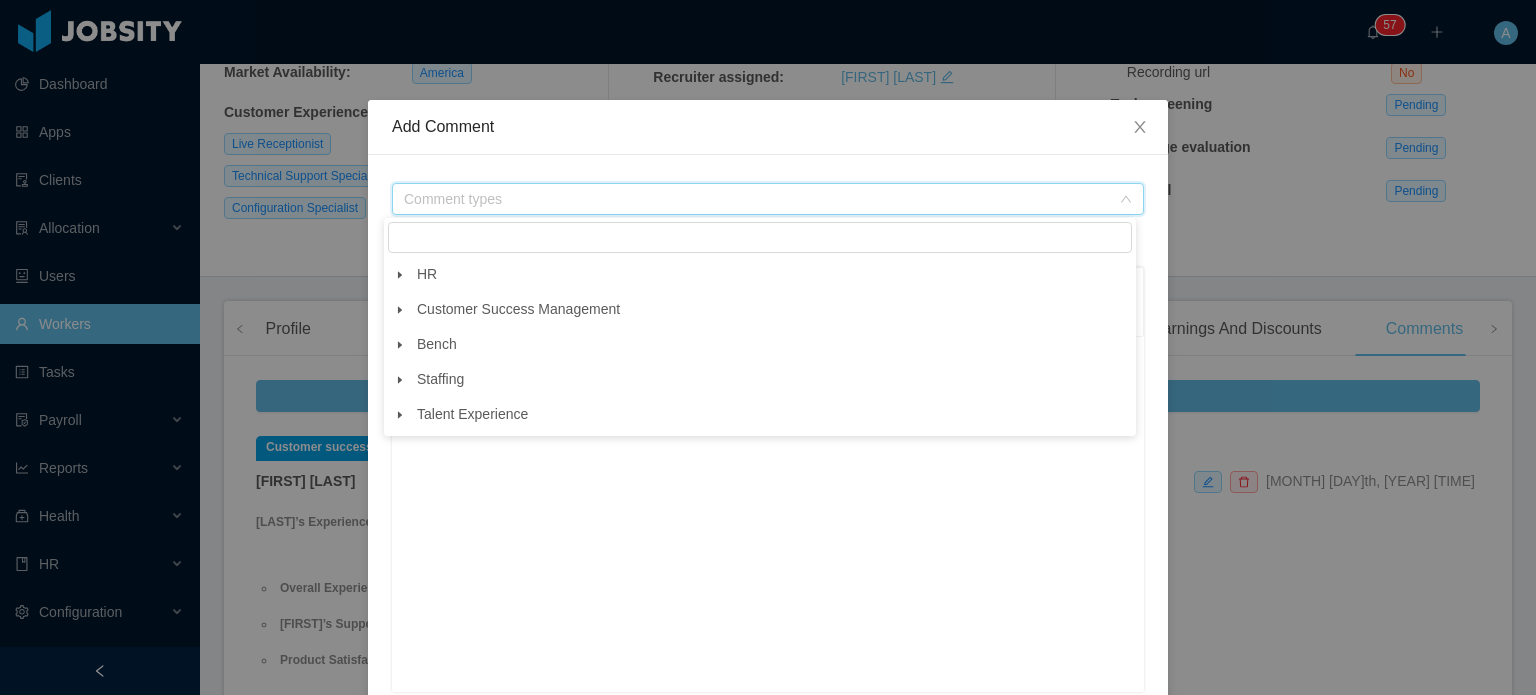 click at bounding box center [400, 310] 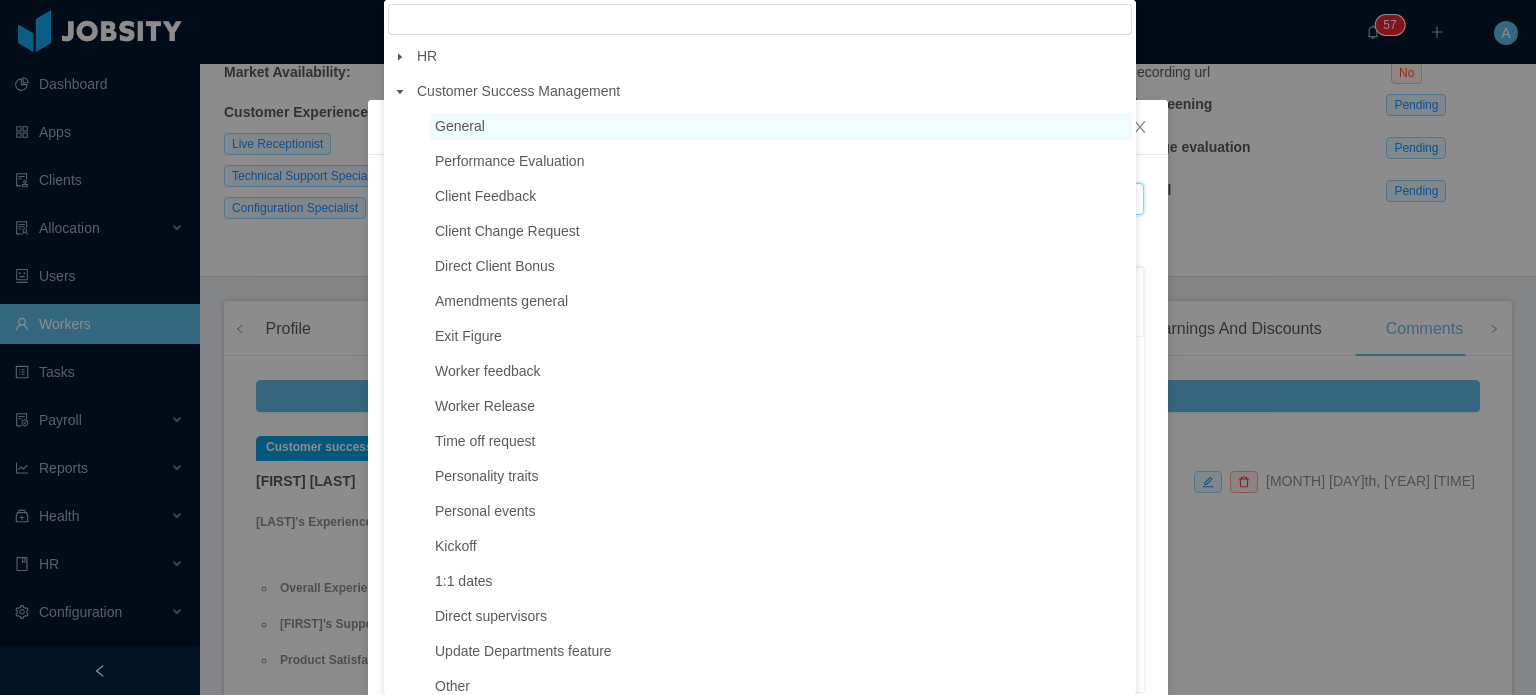 click on "General" at bounding box center (781, 126) 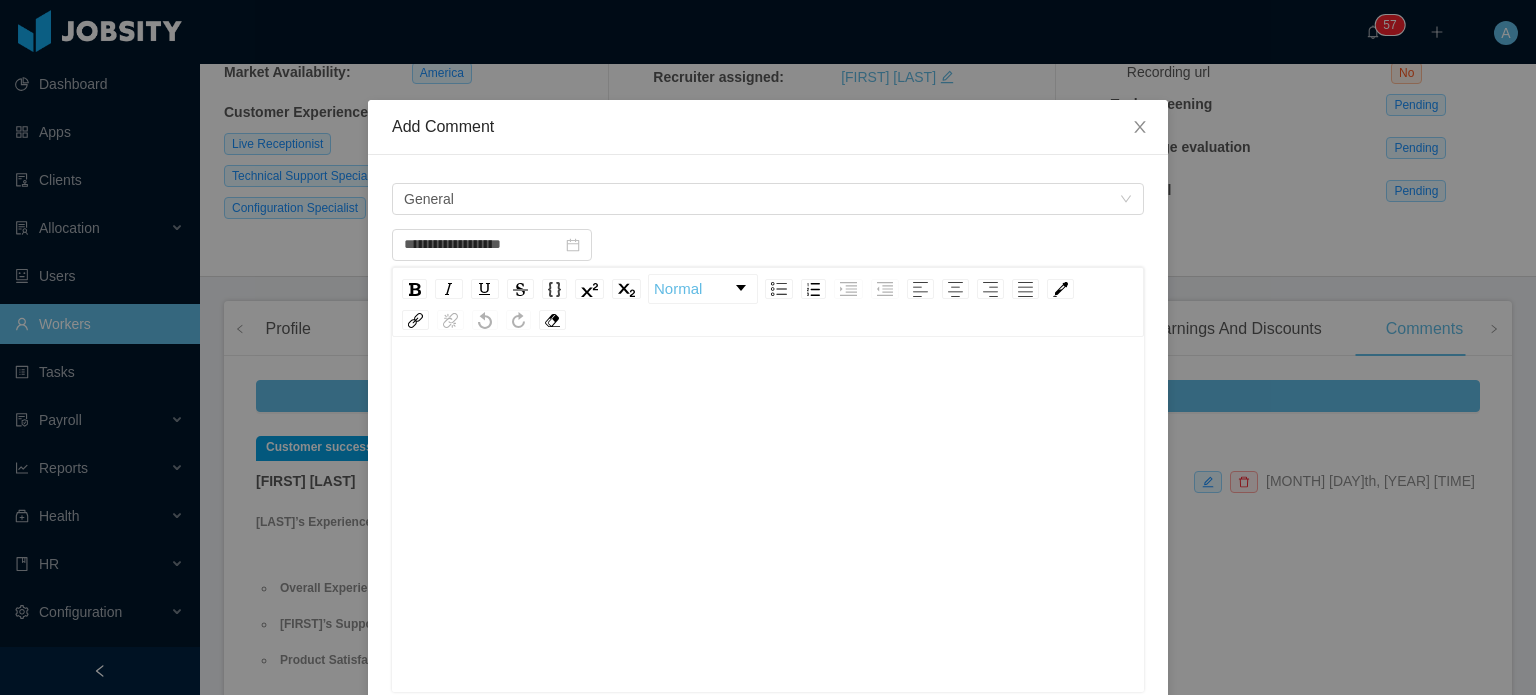 click at bounding box center (768, 391) 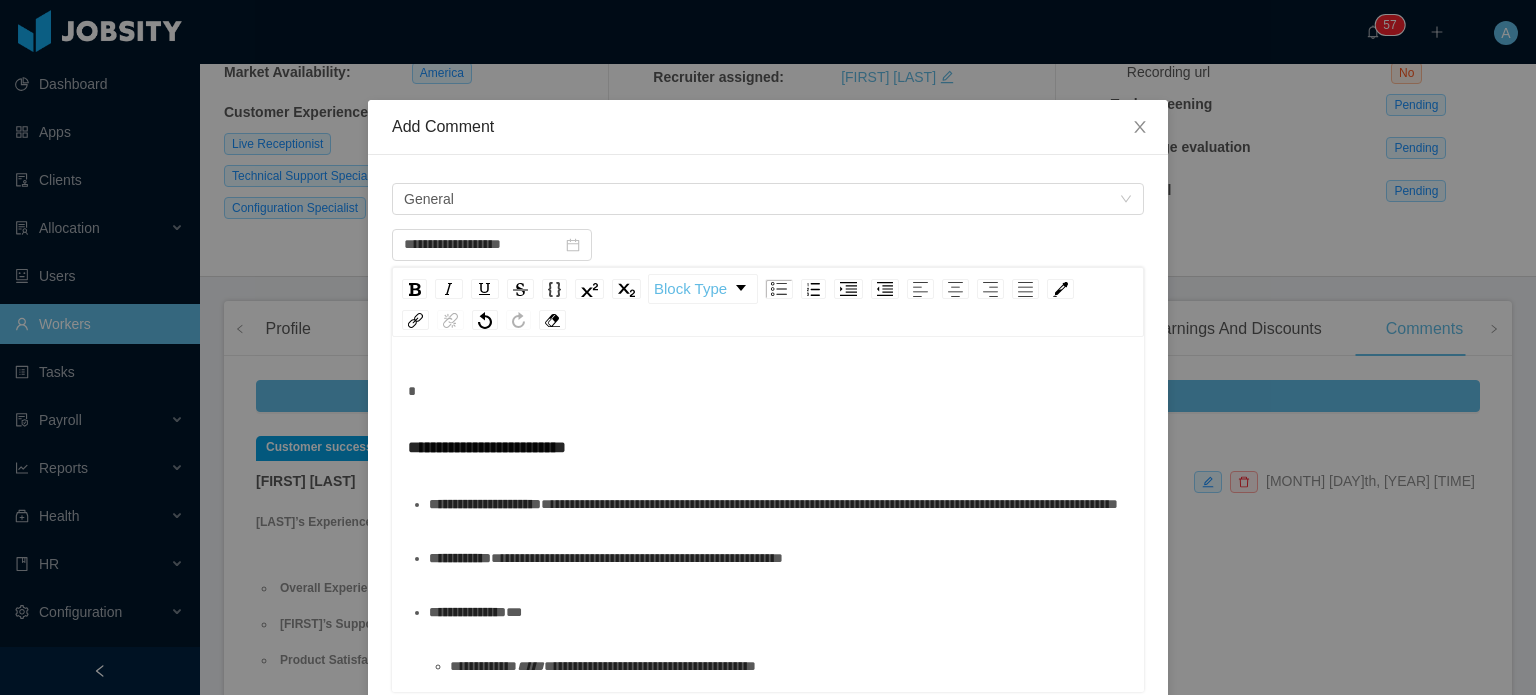 click on "**********" at bounding box center (768, 517) 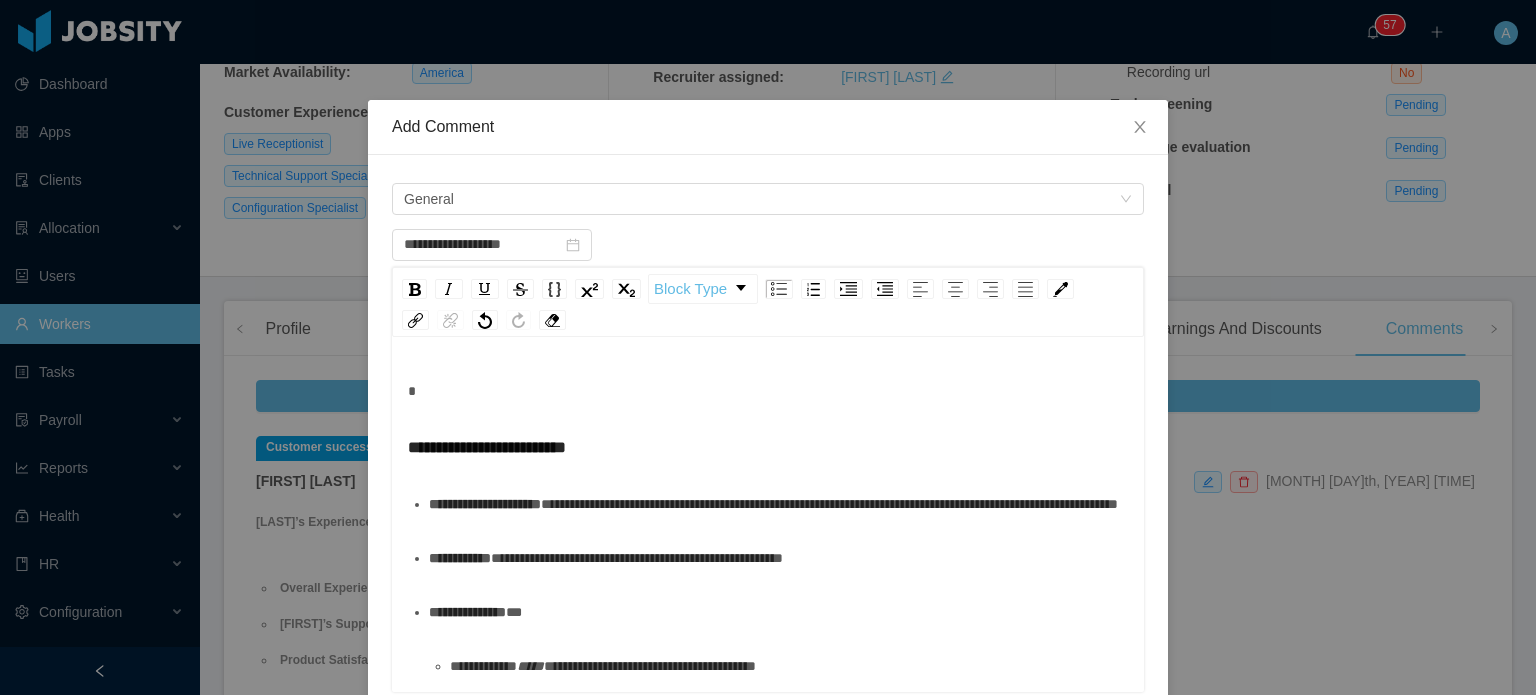 click on "**********" at bounding box center (487, 447) 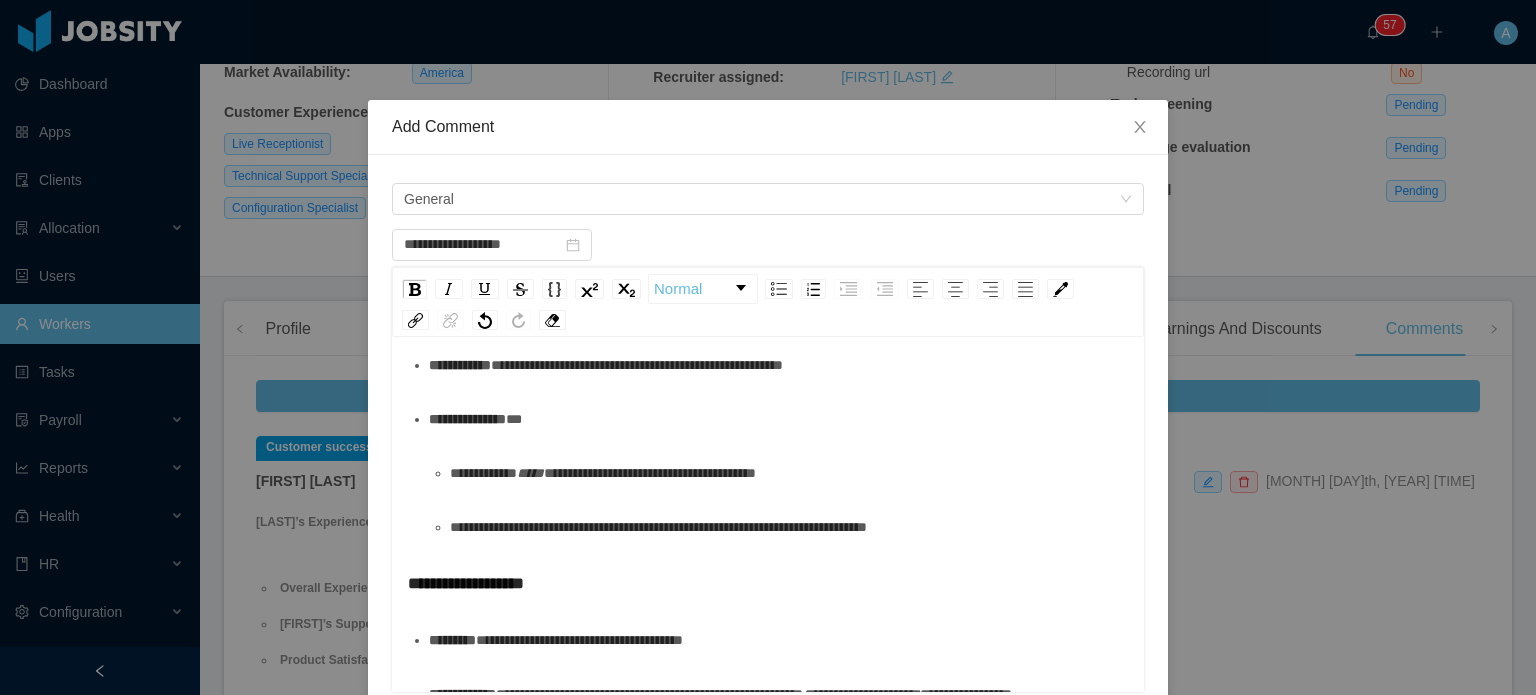 scroll, scrollTop: 138, scrollLeft: 0, axis: vertical 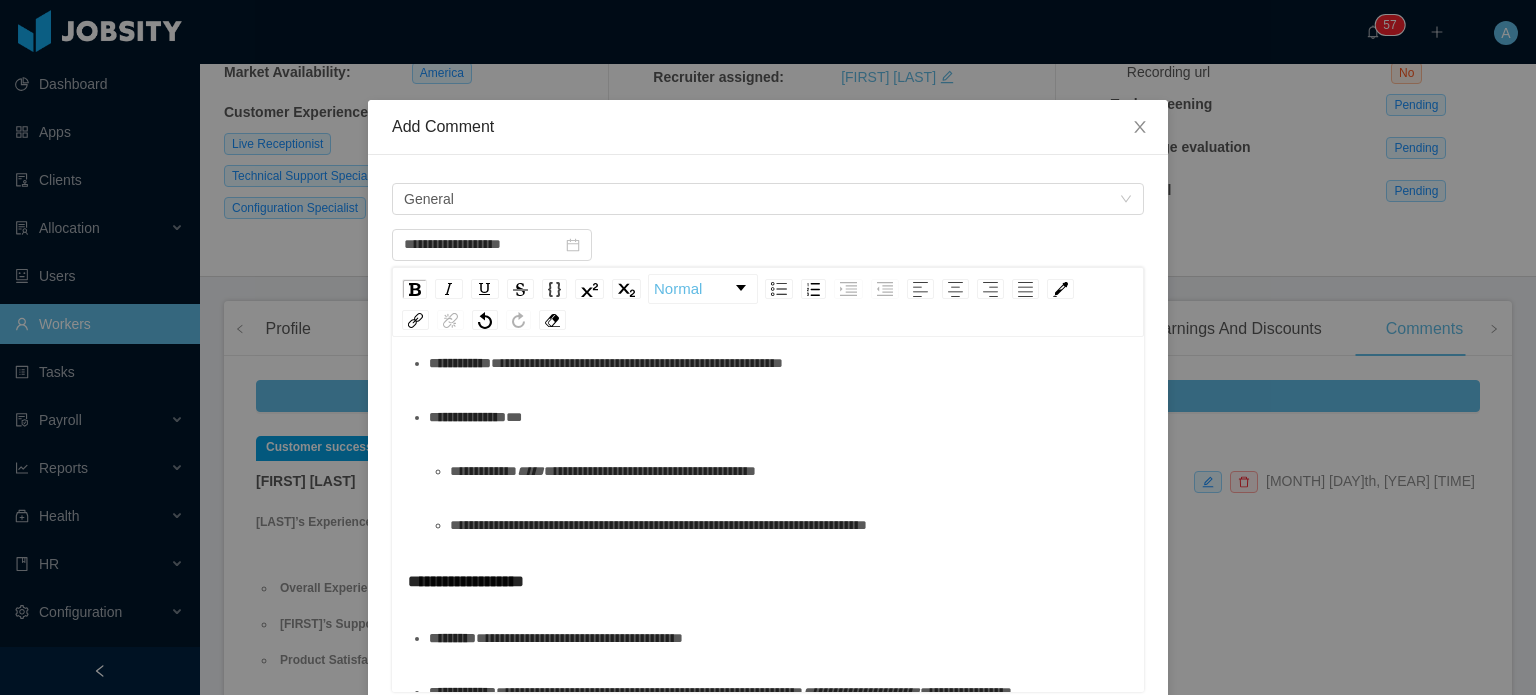 click on "**********" at bounding box center [483, 471] 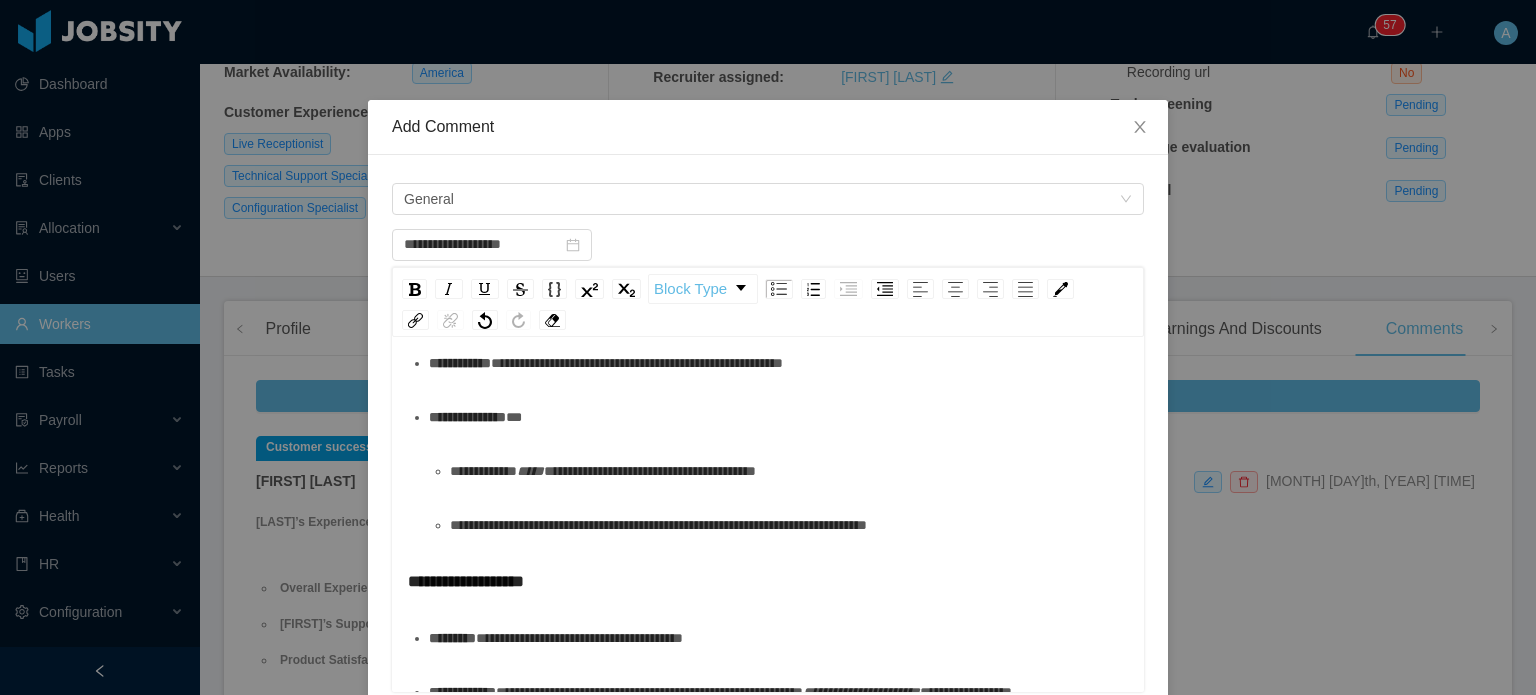 click on "**********" at bounding box center [768, 417] 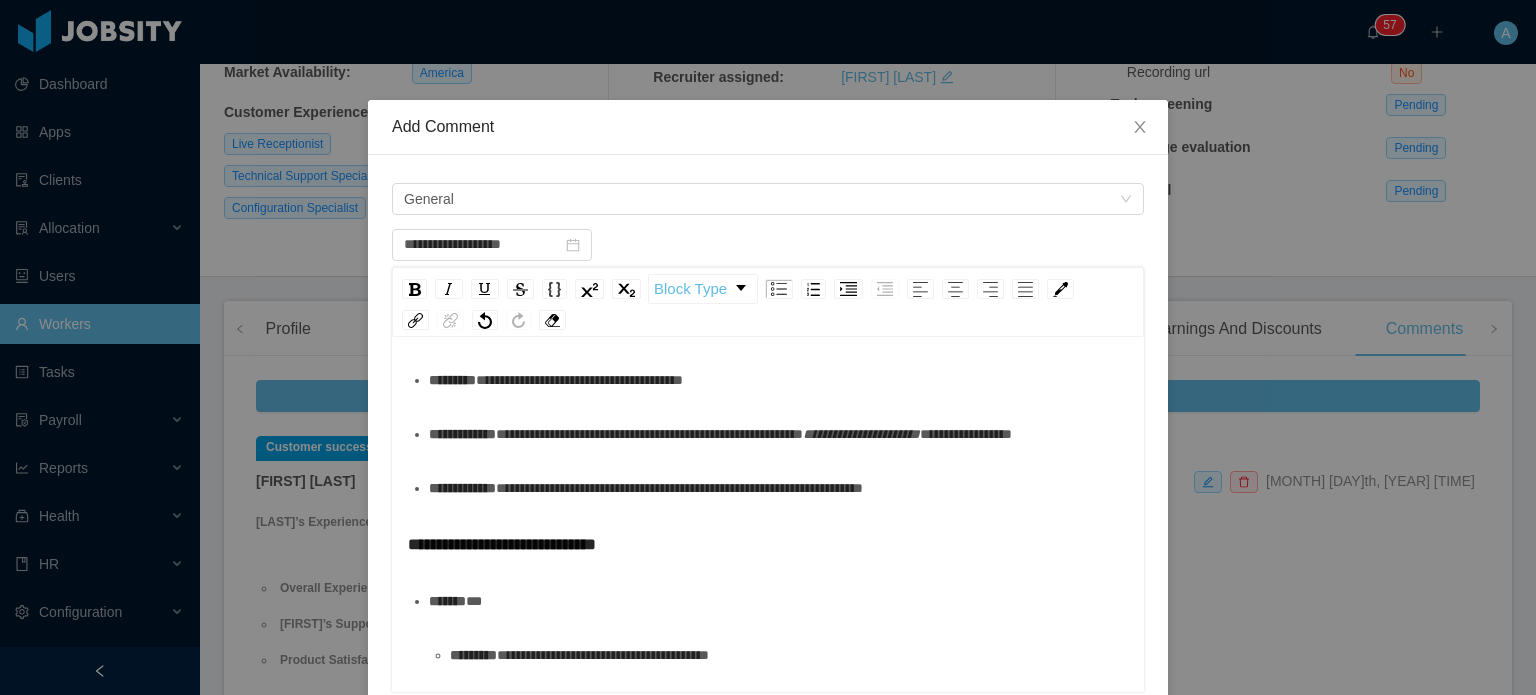 scroll, scrollTop: 380, scrollLeft: 0, axis: vertical 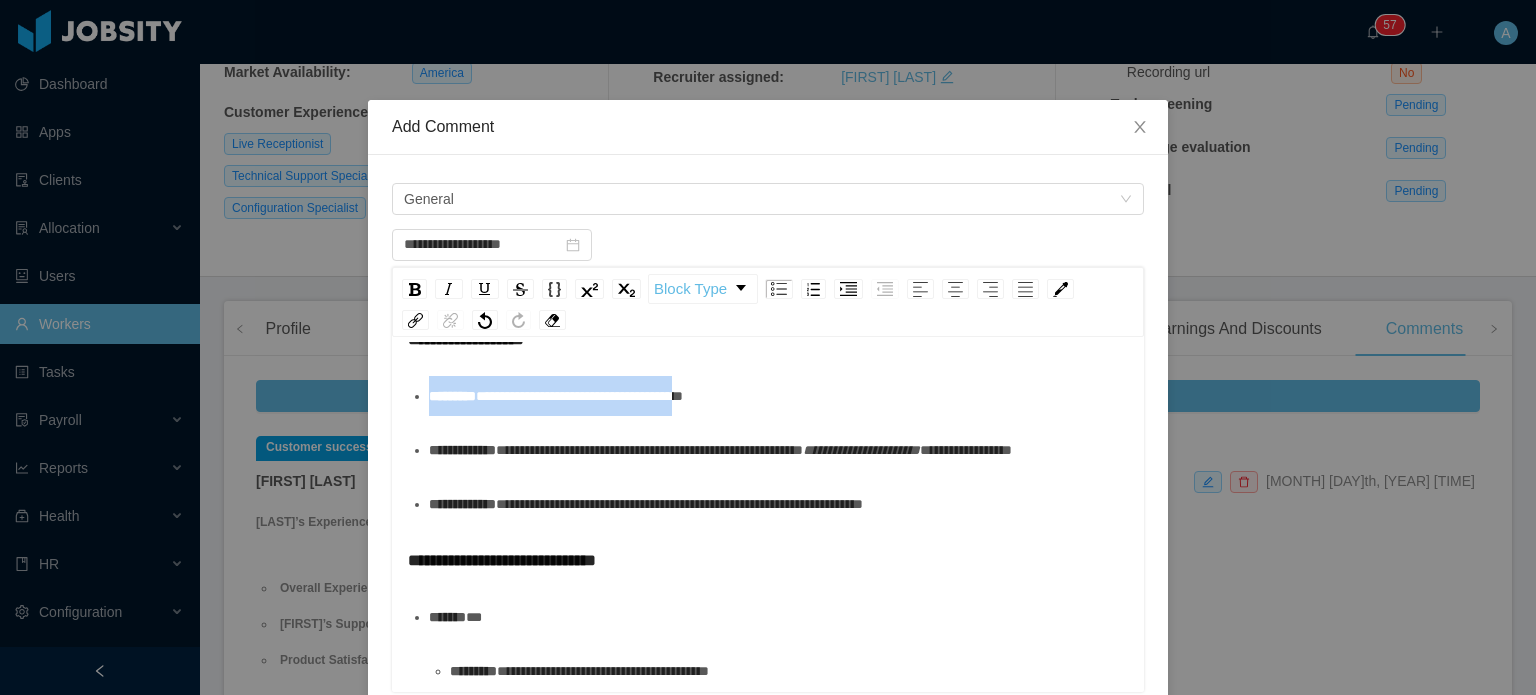 drag, startPoint x: 746, startPoint y: 429, endPoint x: 408, endPoint y: 426, distance: 338.0133 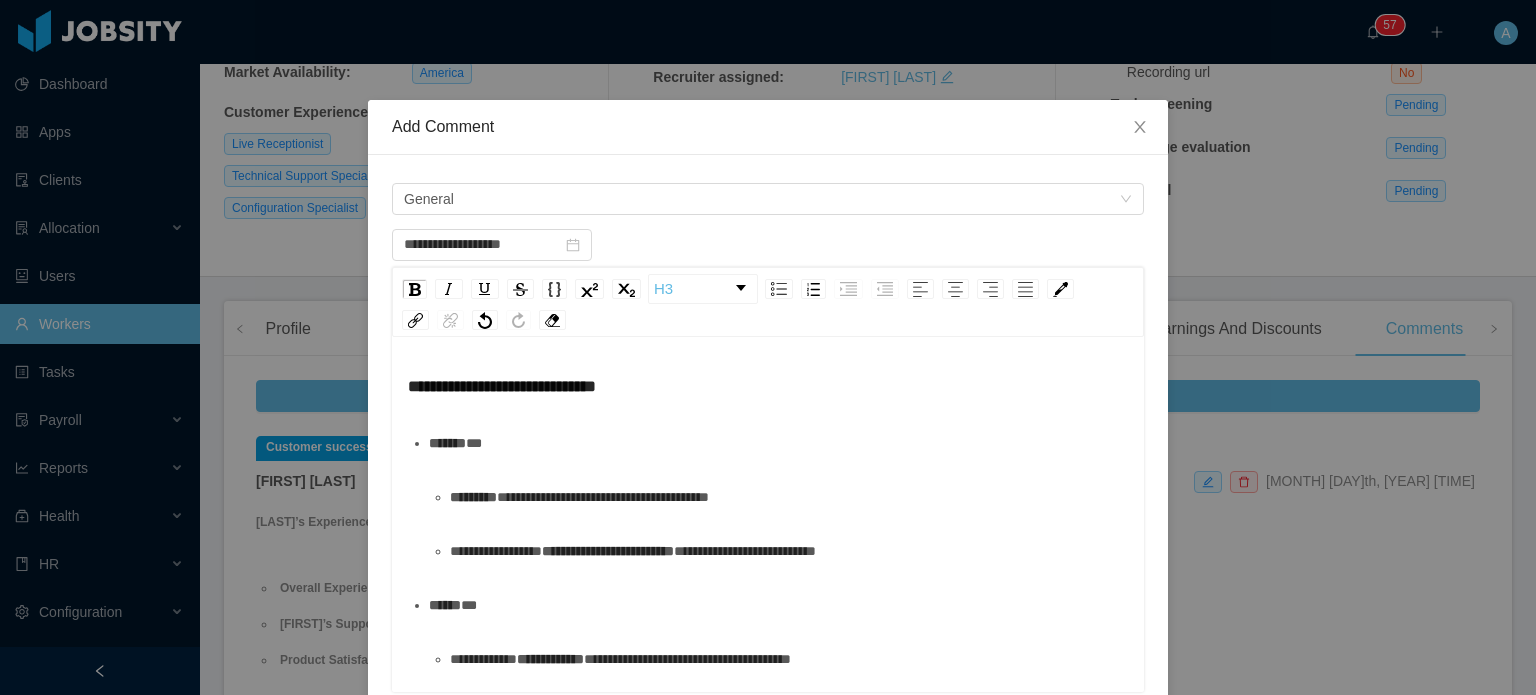 scroll, scrollTop: 497, scrollLeft: 0, axis: vertical 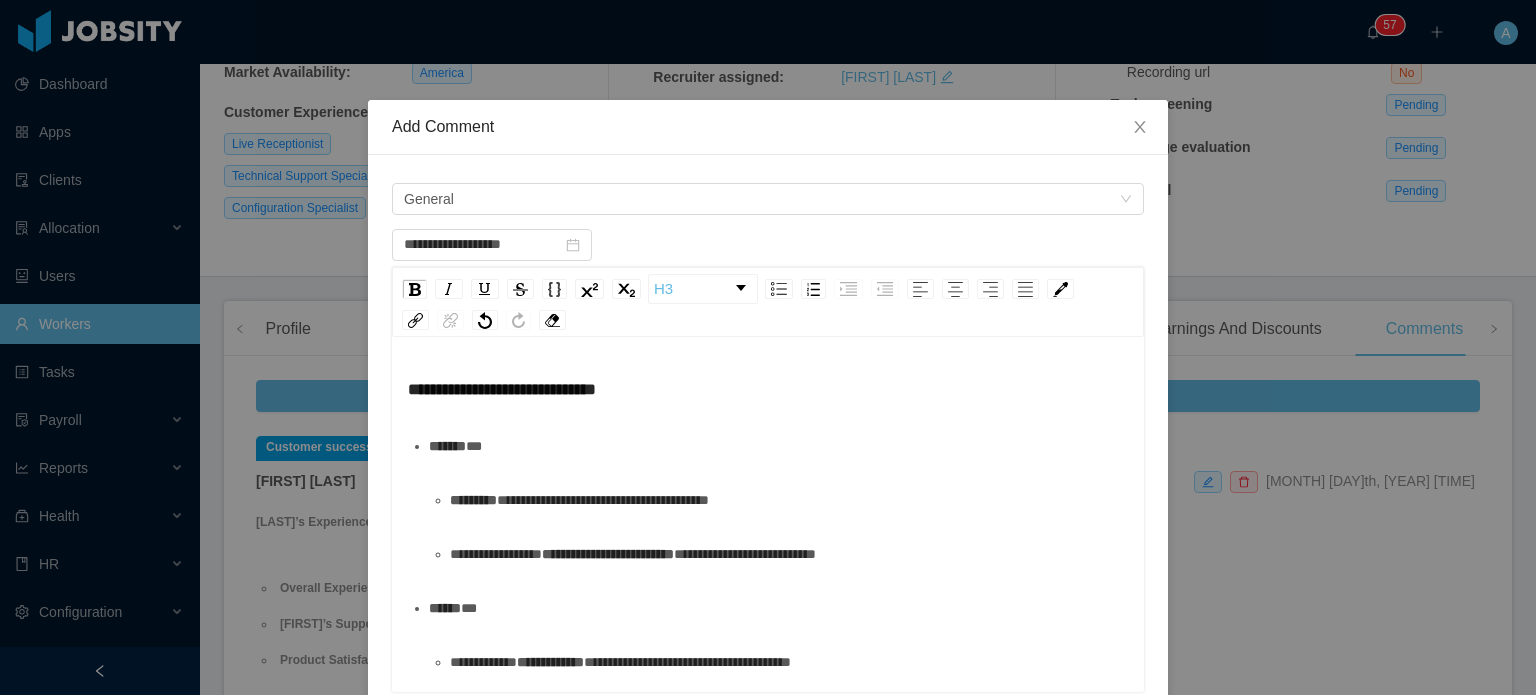 click on "**********" at bounding box center [679, 333] 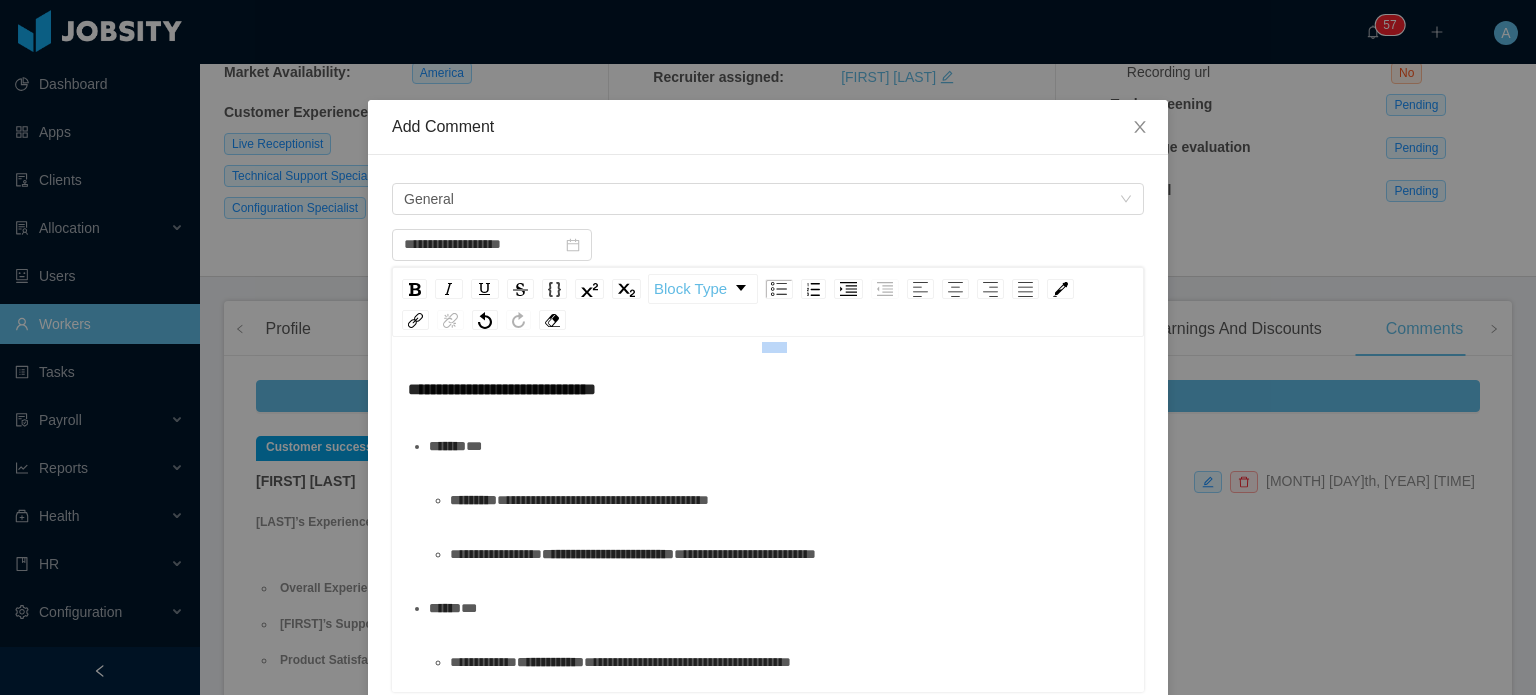 click on "**********" at bounding box center [679, 333] 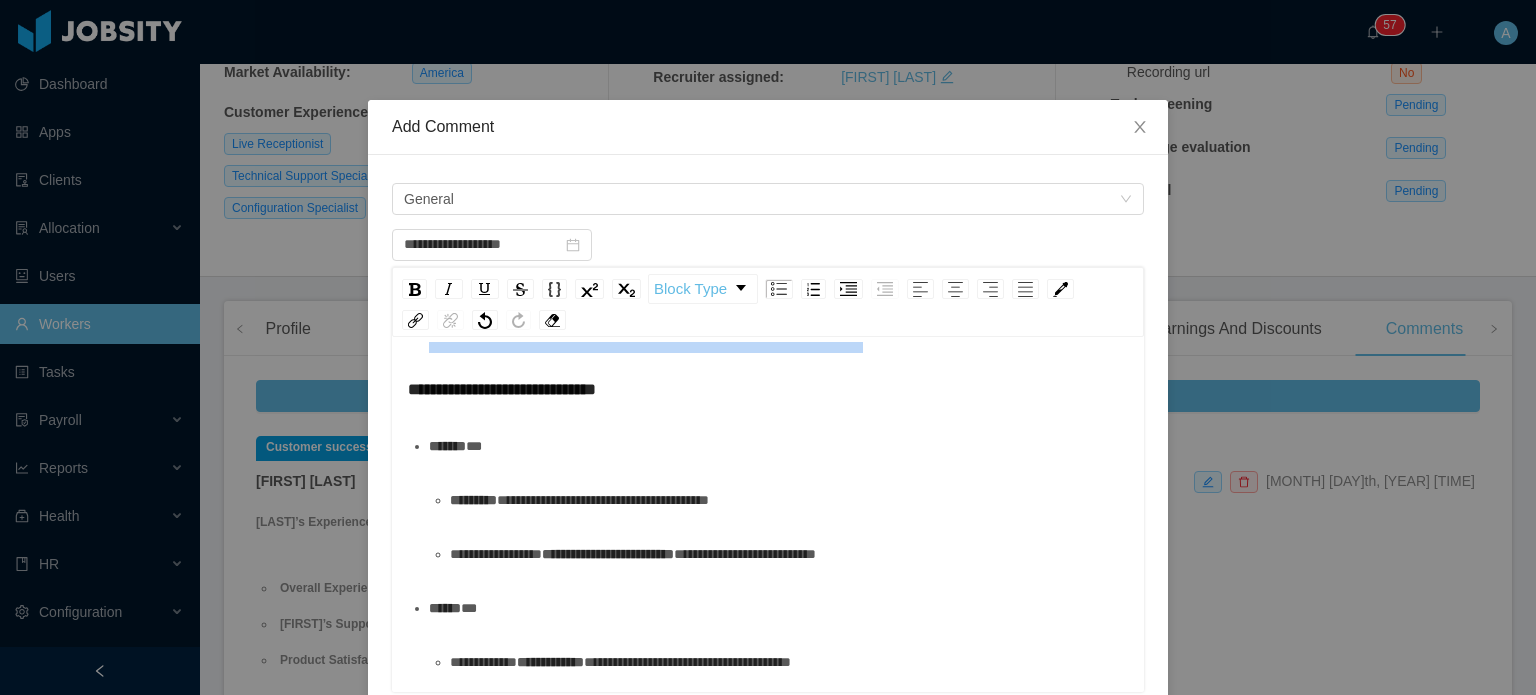 click on "**********" at bounding box center (679, 333) 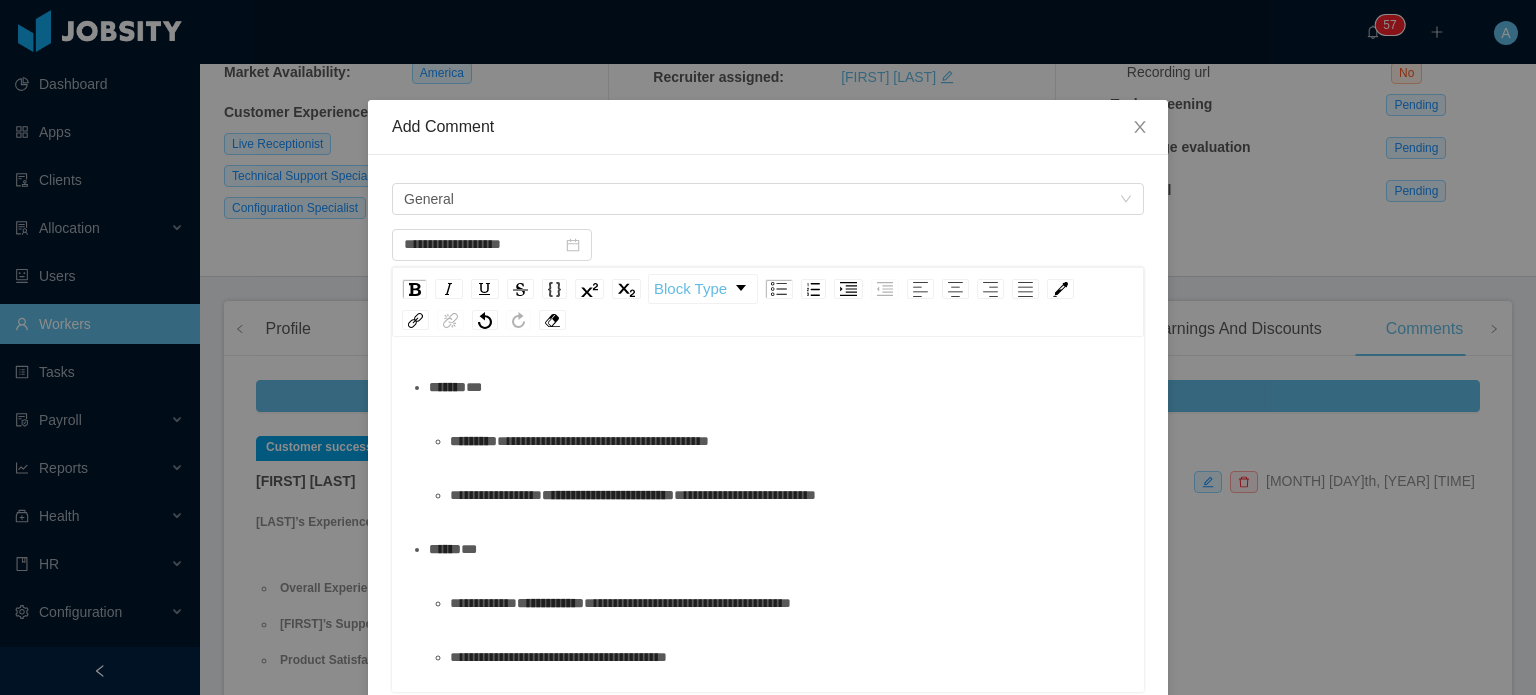 click on "******* *" at bounding box center (779, 387) 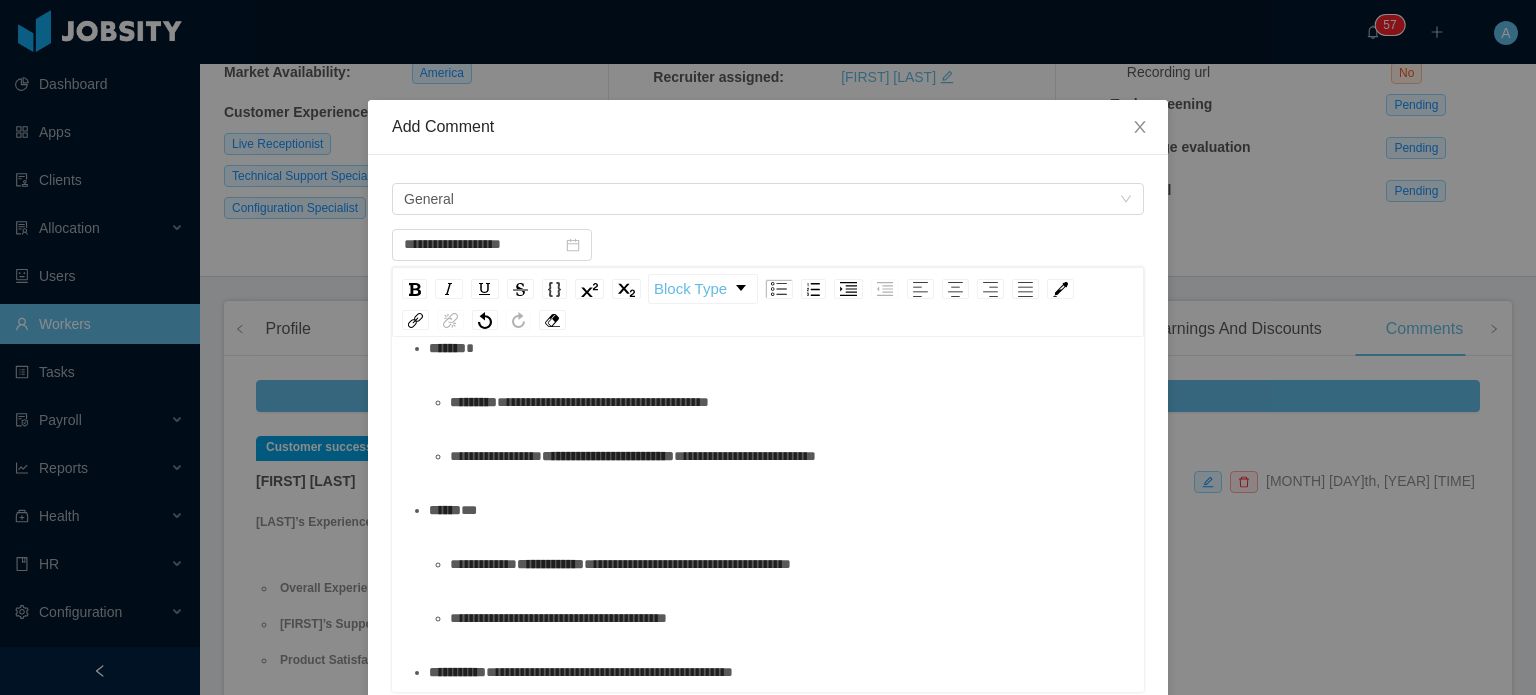 scroll, scrollTop: 540, scrollLeft: 0, axis: vertical 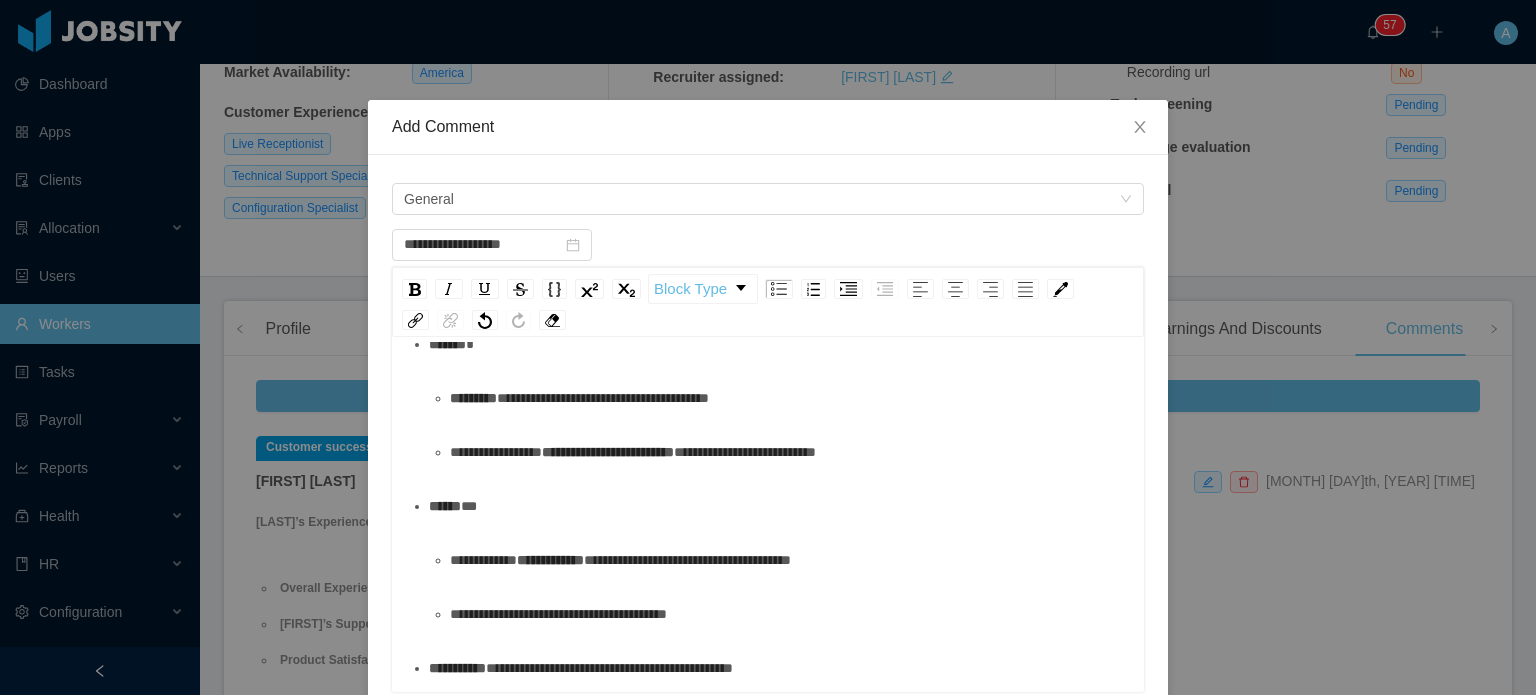 click on "**********" at bounding box center (789, 398) 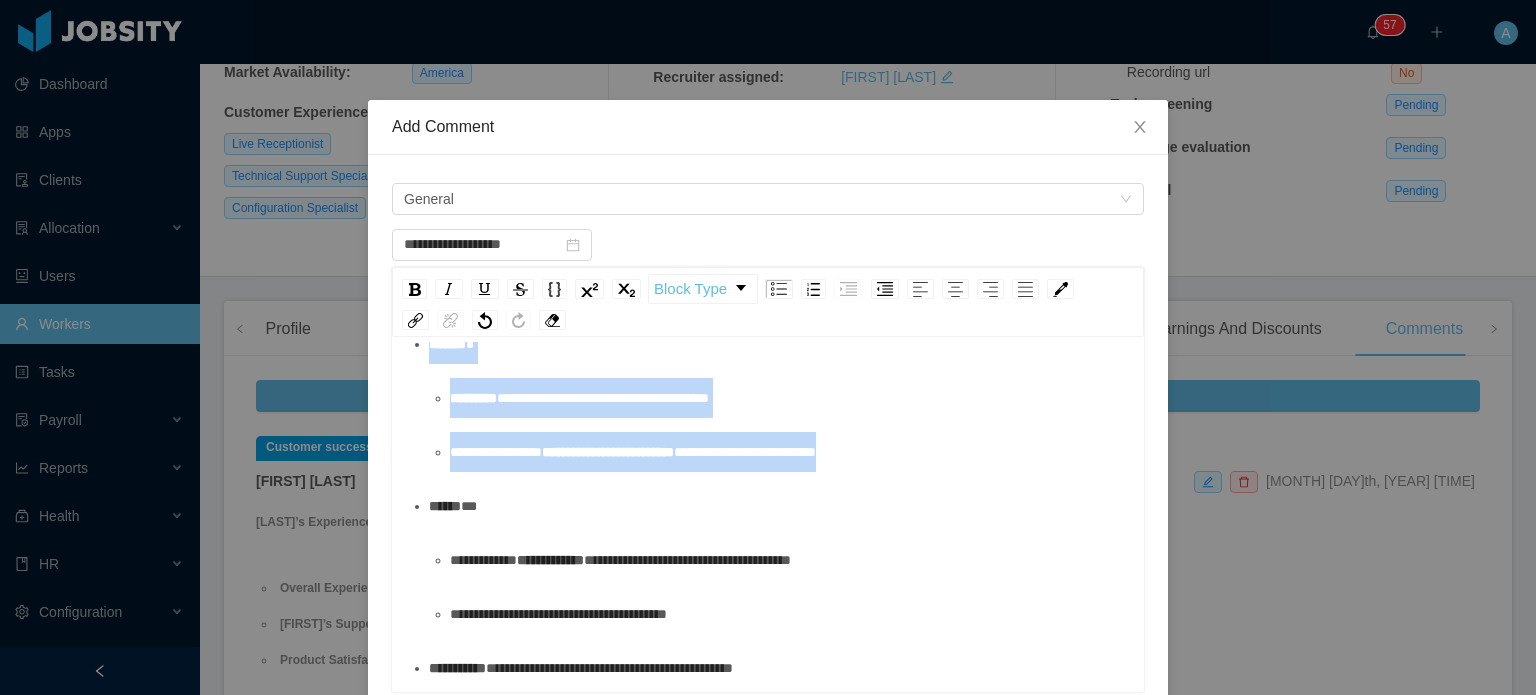 drag, startPoint x: 968, startPoint y: 531, endPoint x: 388, endPoint y: 410, distance: 592.4871 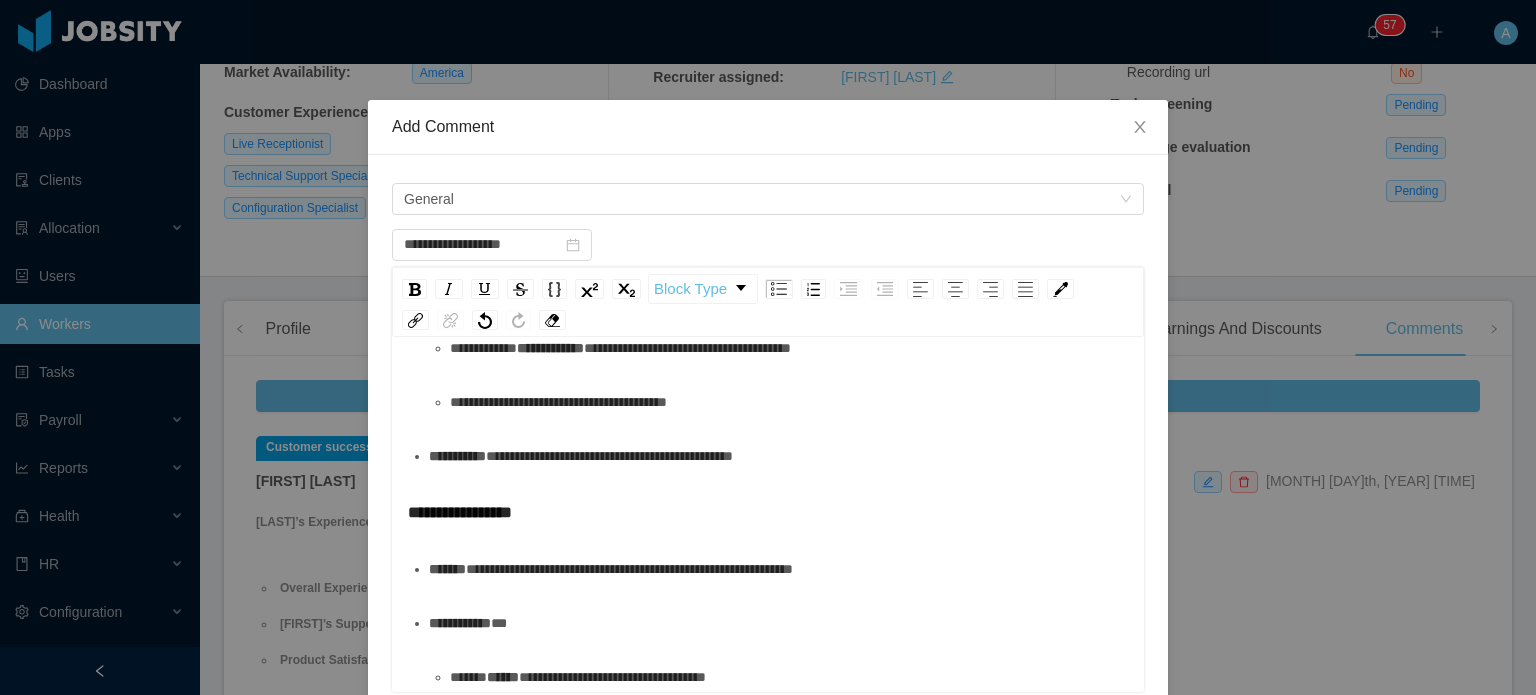 scroll, scrollTop: 537, scrollLeft: 0, axis: vertical 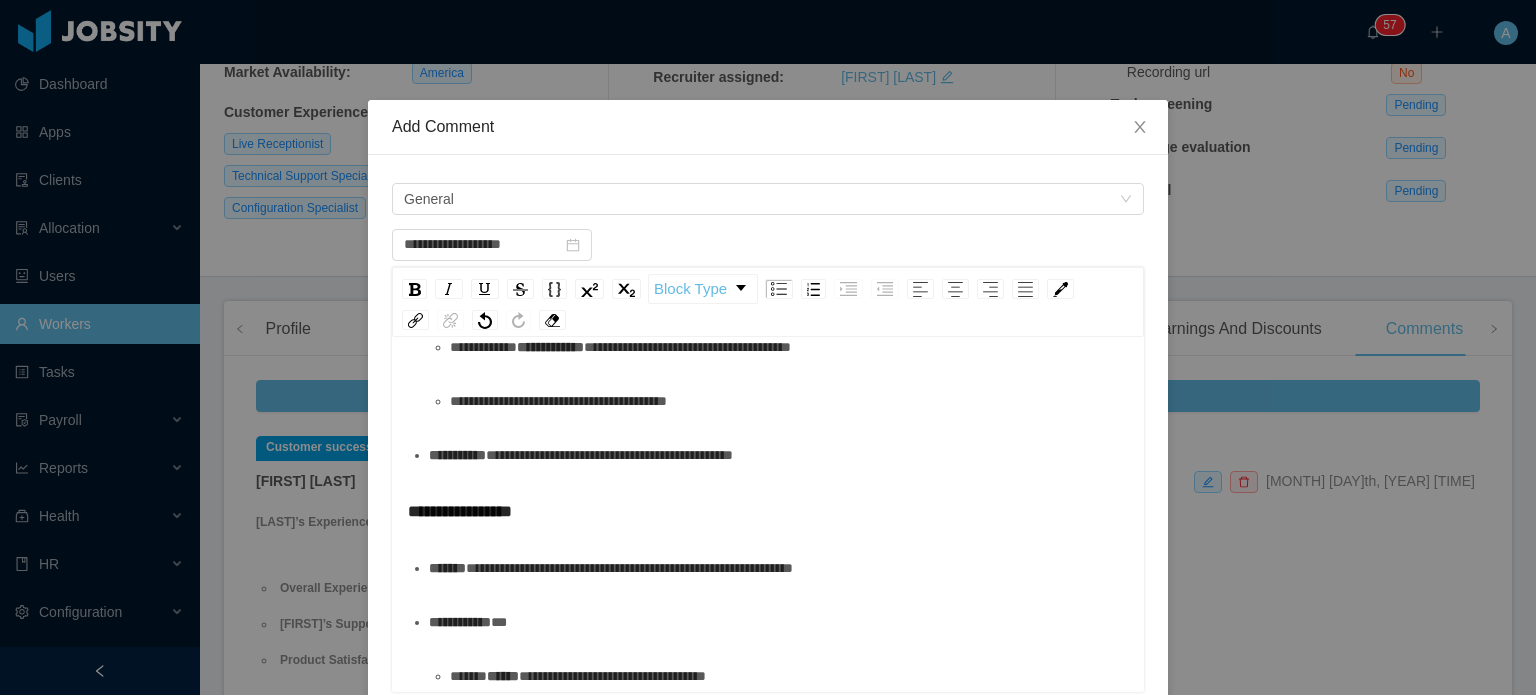 click on "****** *" at bounding box center (779, 293) 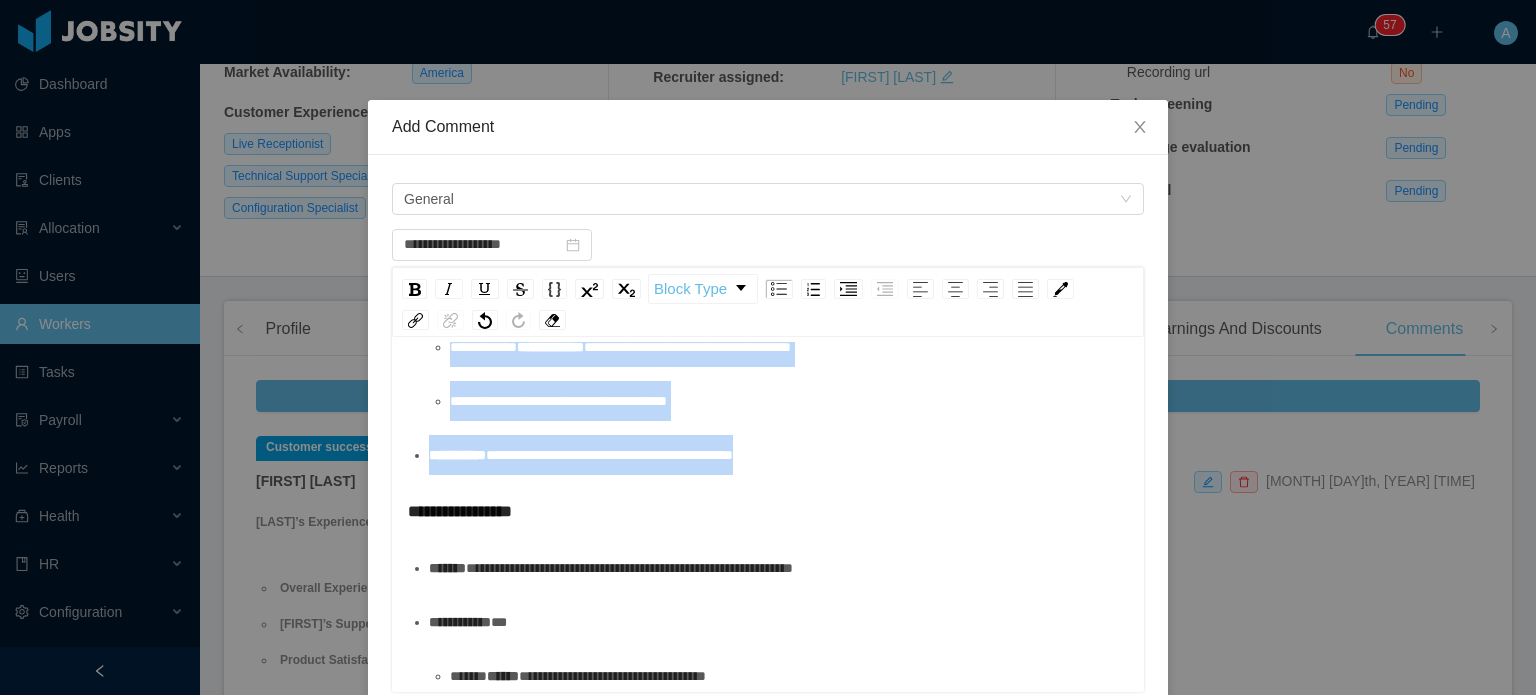 drag, startPoint x: 799, startPoint y: 527, endPoint x: 388, endPoint y: 378, distance: 437.17502 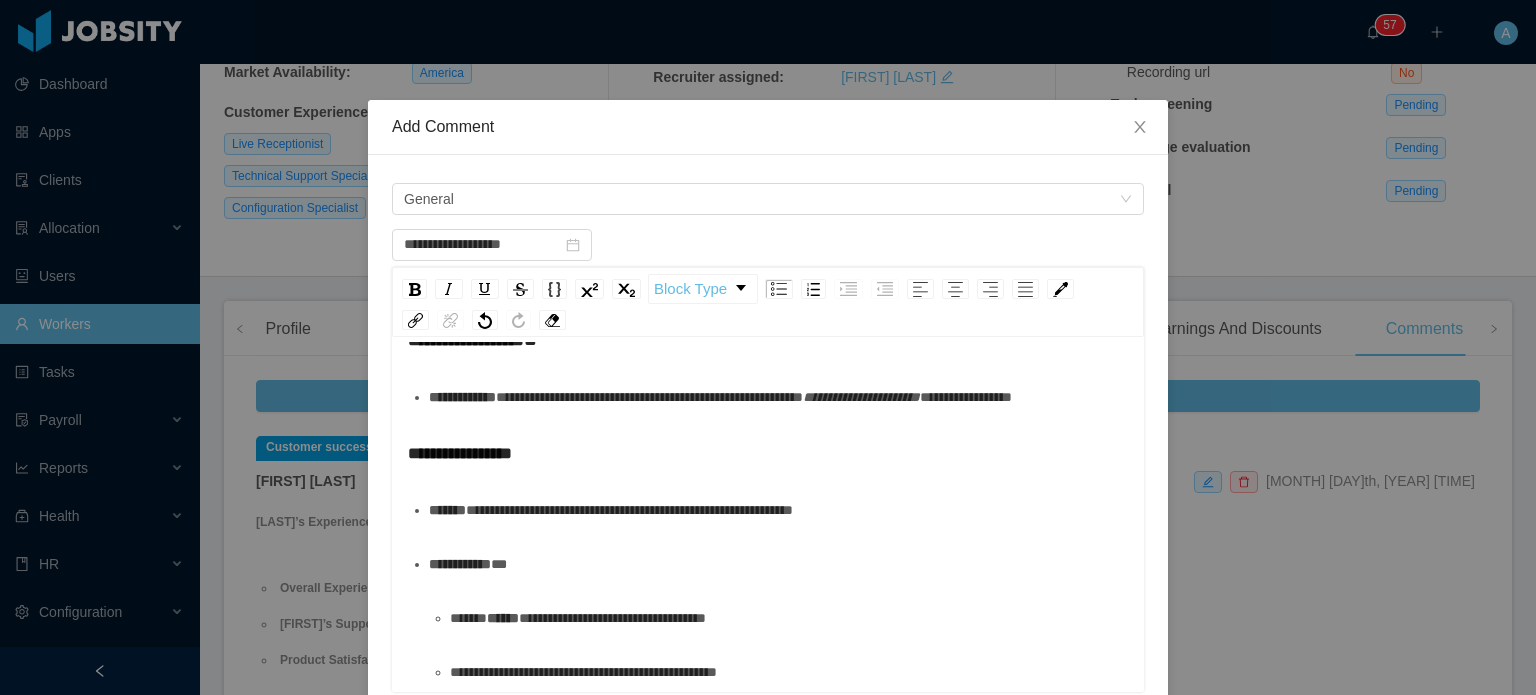 scroll, scrollTop: 498, scrollLeft: 0, axis: vertical 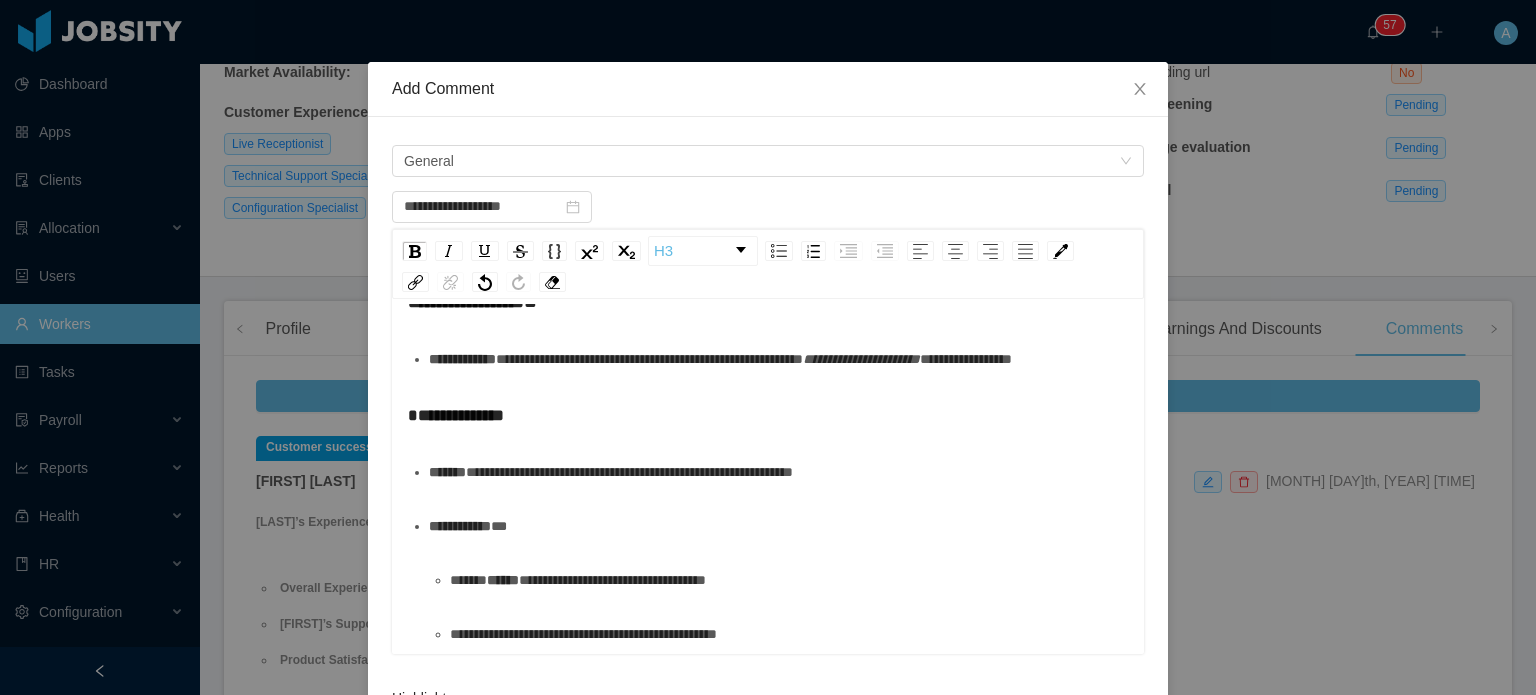 click on "**********" at bounding box center [779, 526] 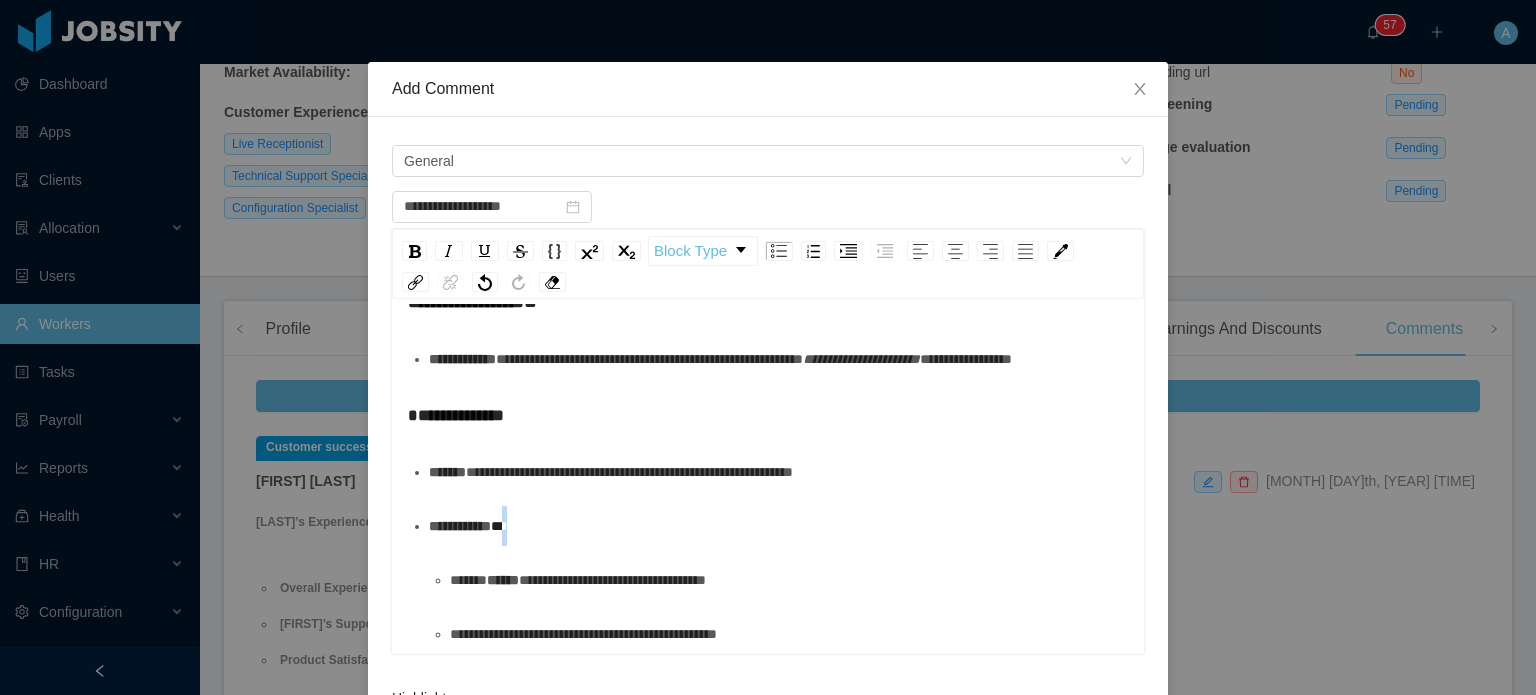 click on "**********" at bounding box center [779, 526] 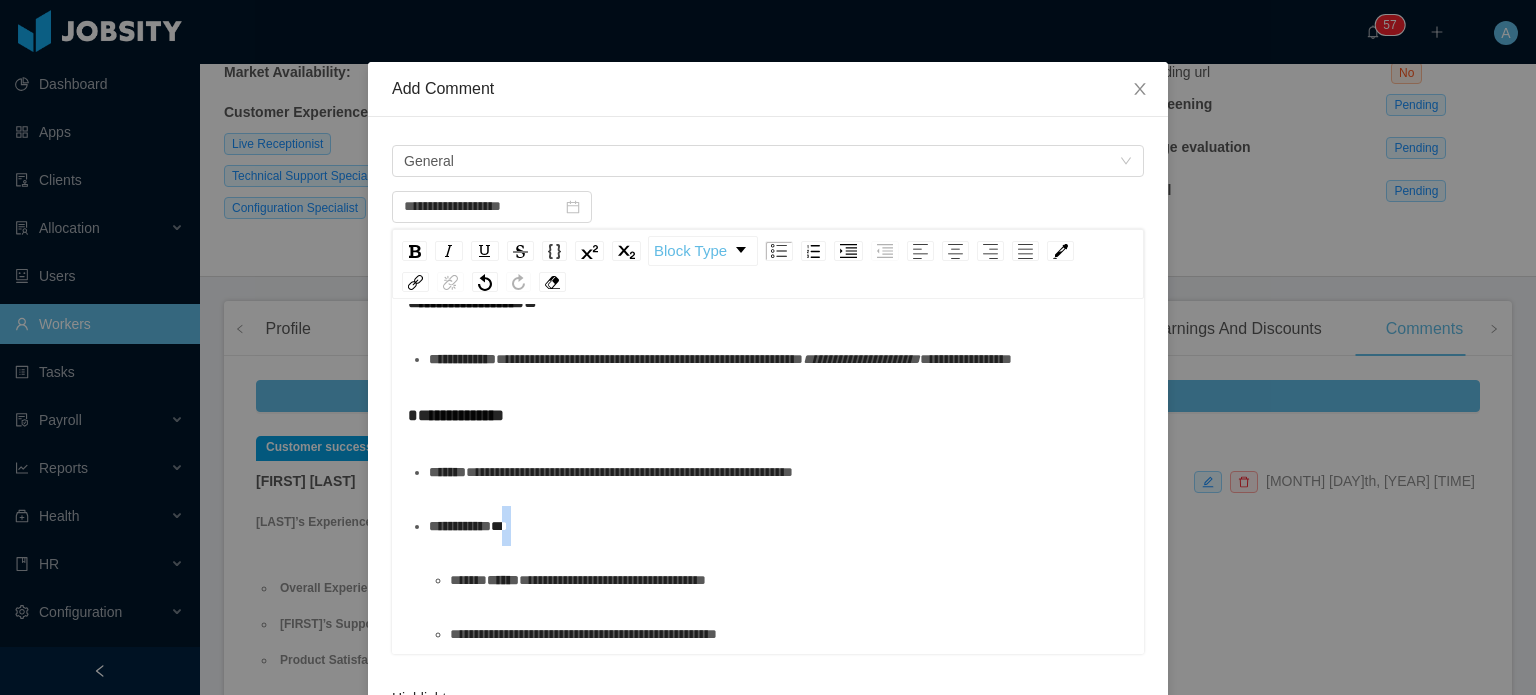 click on "**********" at bounding box center [779, 526] 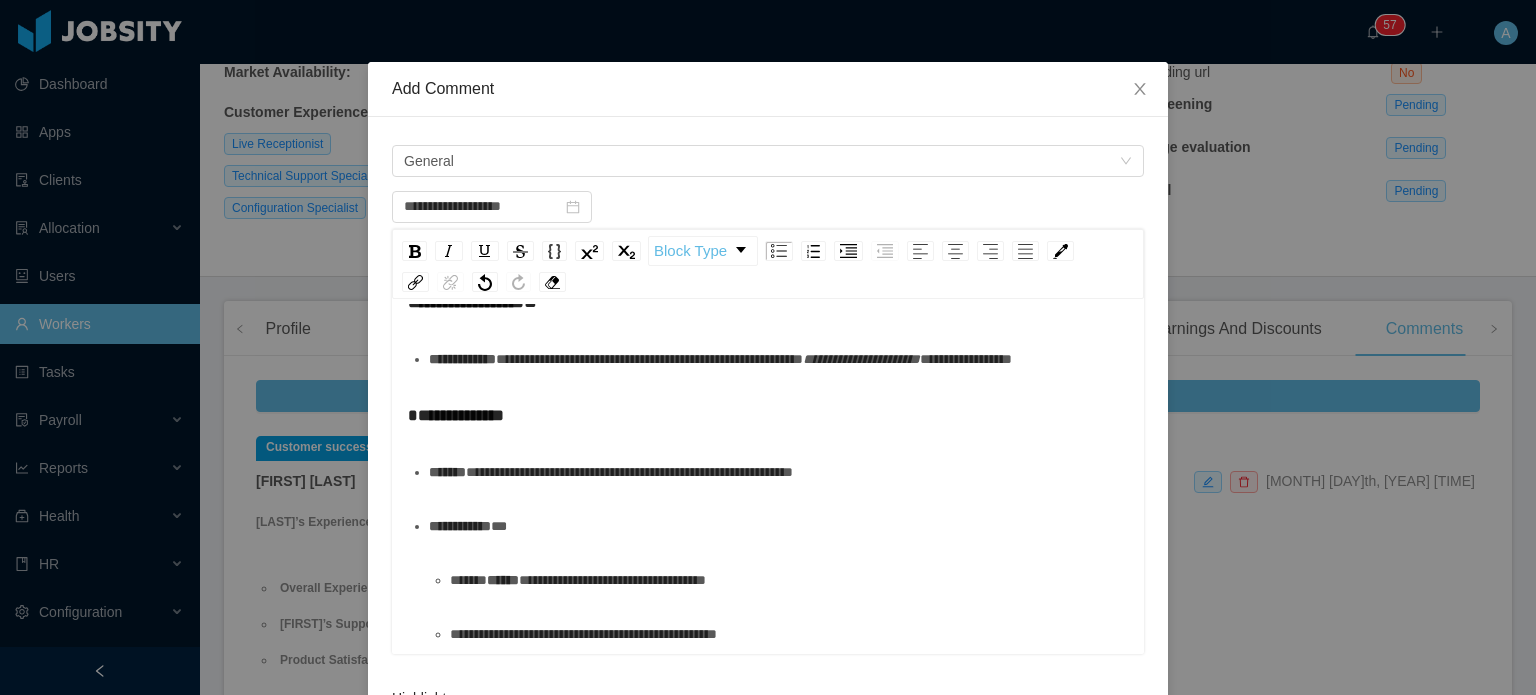 scroll, scrollTop: 458, scrollLeft: 0, axis: vertical 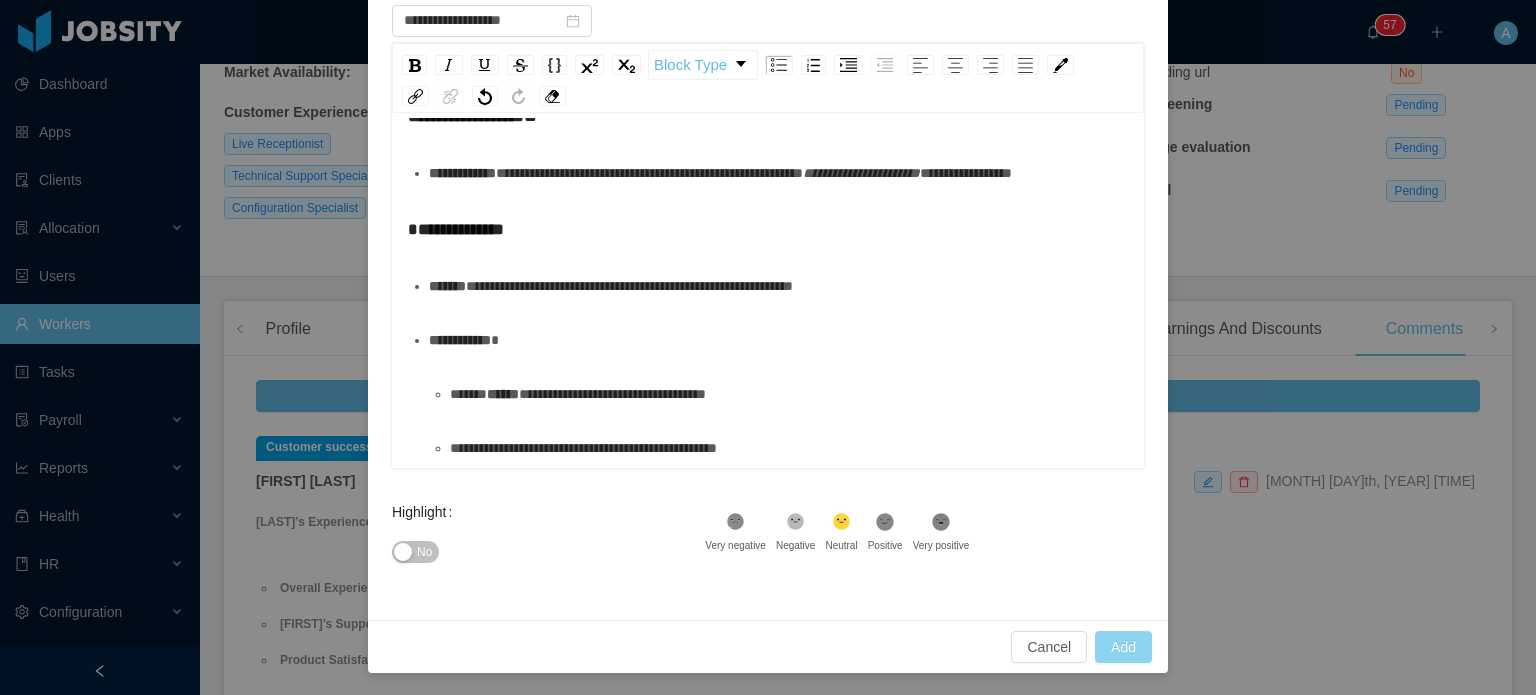 type on "**********" 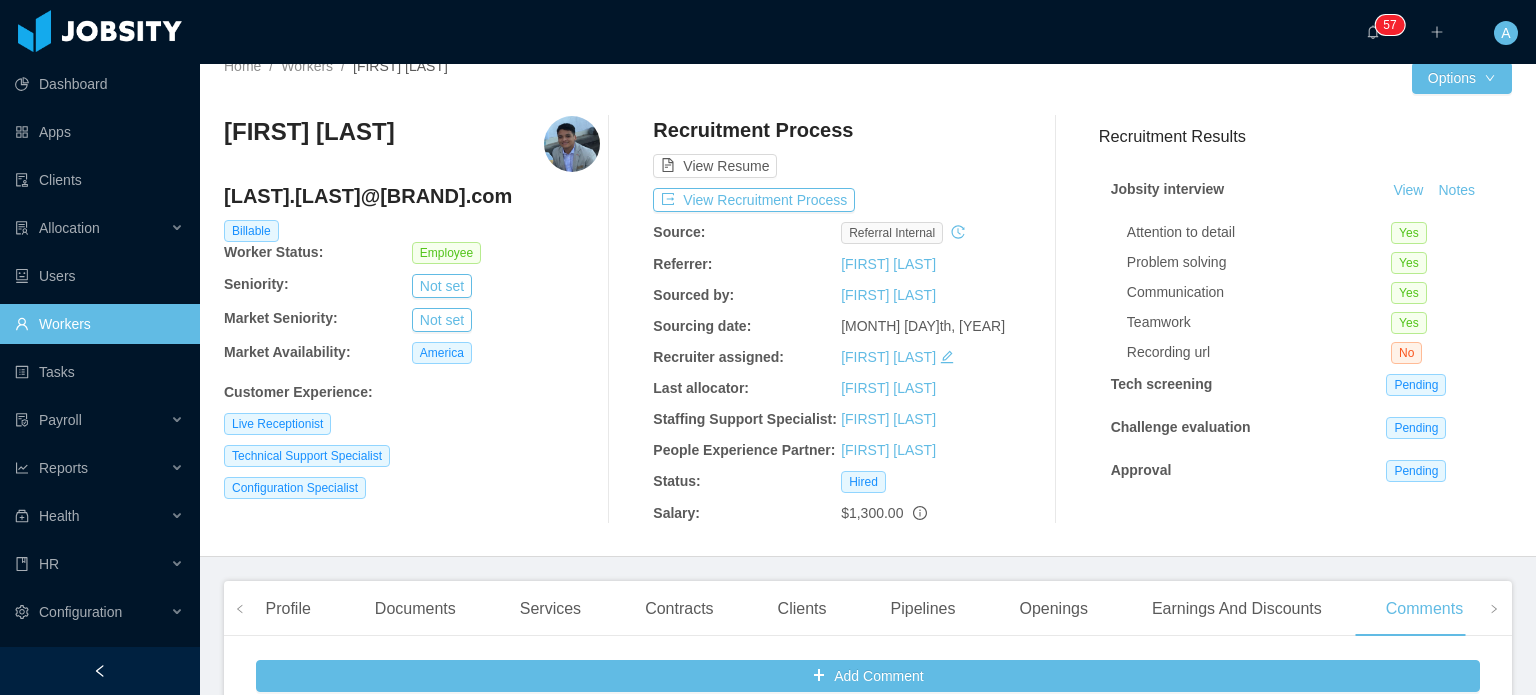 scroll, scrollTop: 0, scrollLeft: 0, axis: both 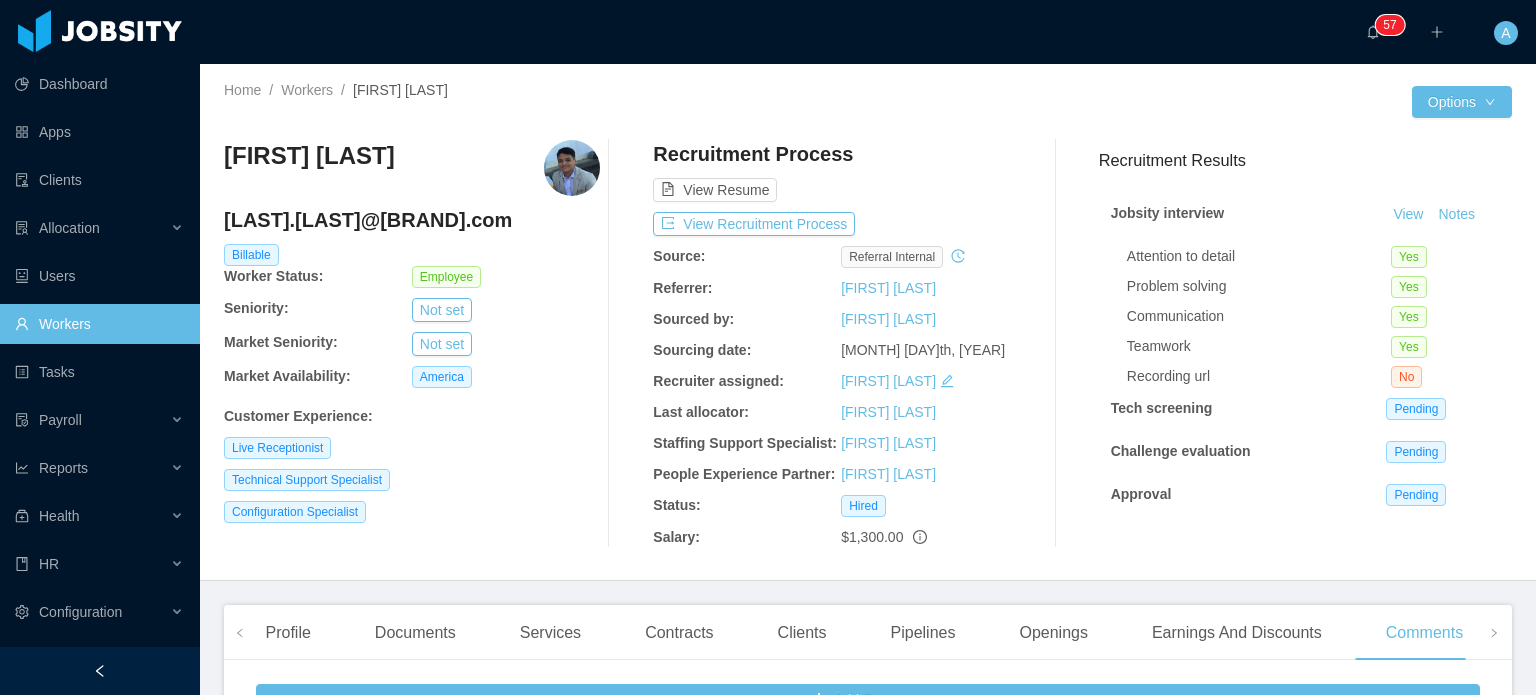 click at bounding box center [1056, 344] 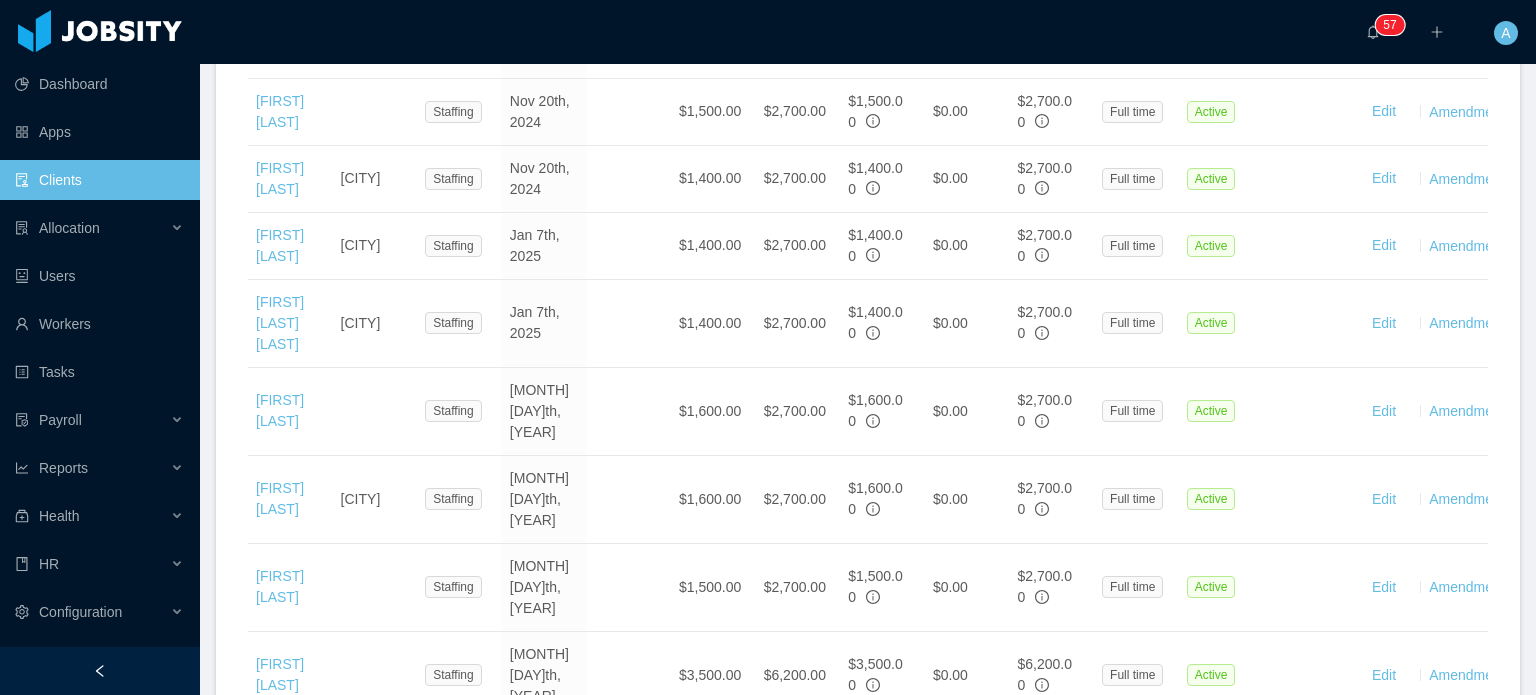 scroll, scrollTop: 1841, scrollLeft: 0, axis: vertical 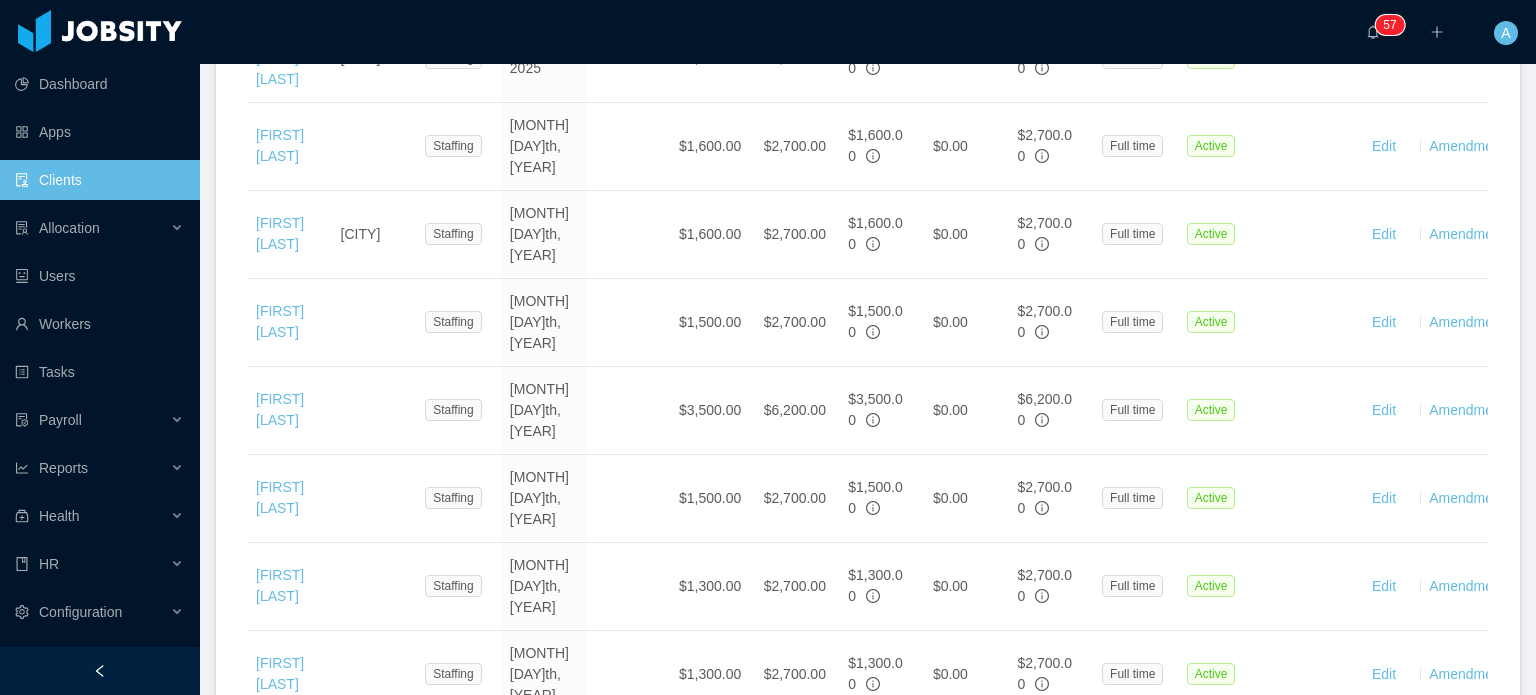 click on "[FIRST] [LAST]" at bounding box center [280, 761] 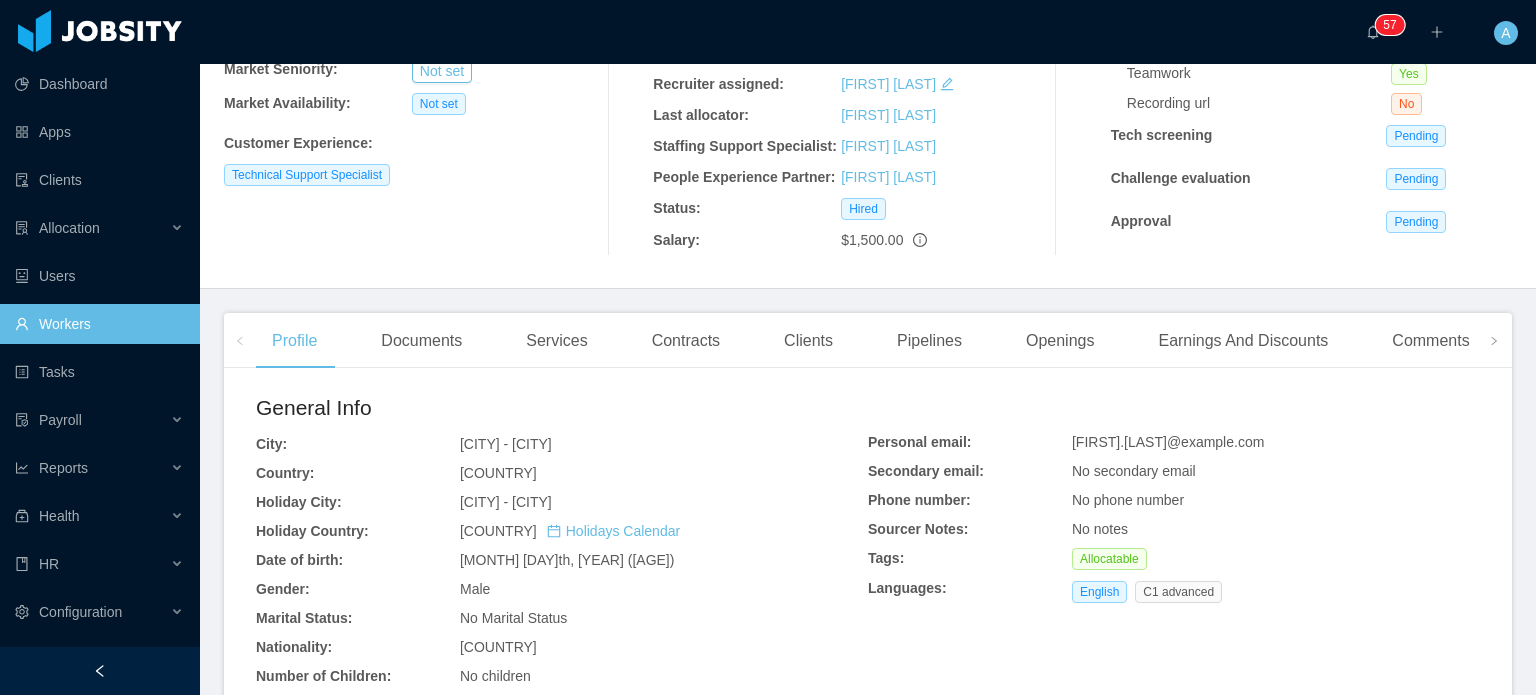 scroll, scrollTop: 269, scrollLeft: 0, axis: vertical 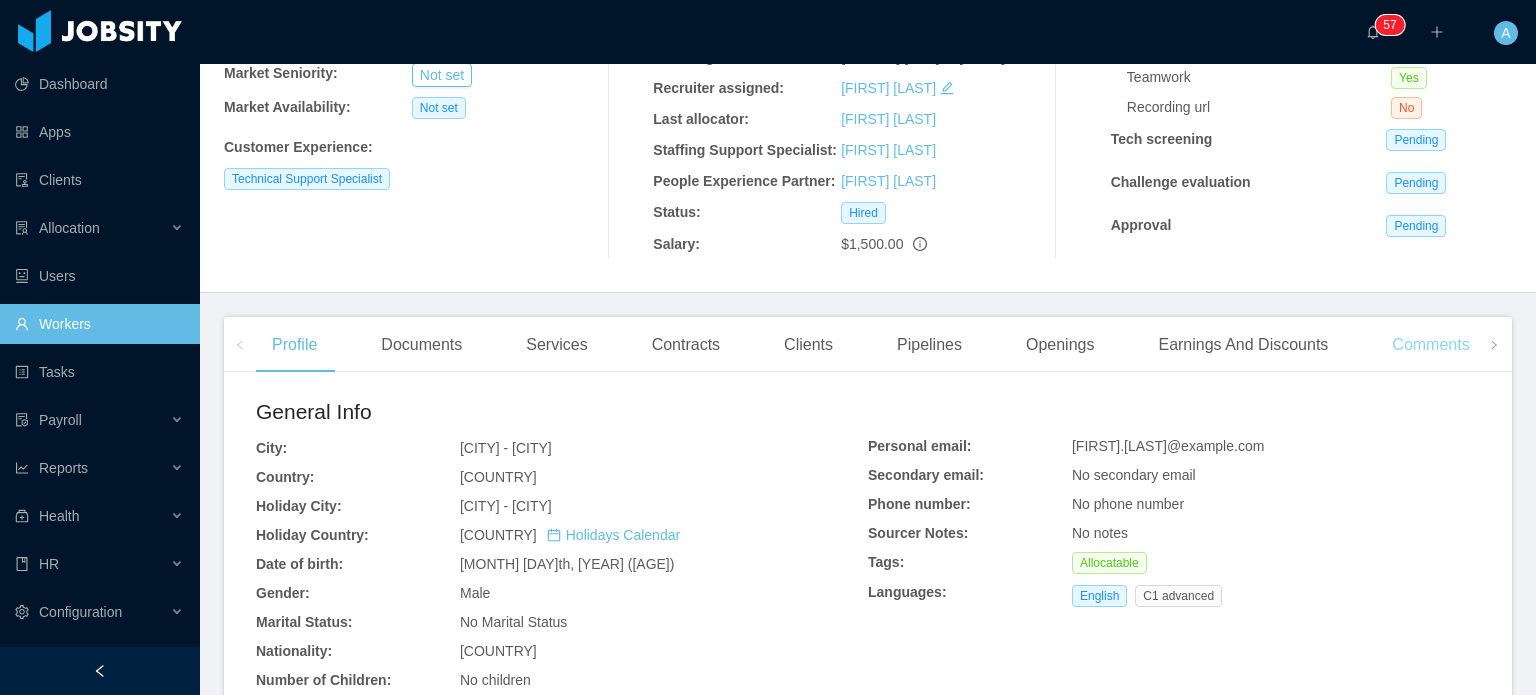 click on "Comments" at bounding box center [1430, 345] 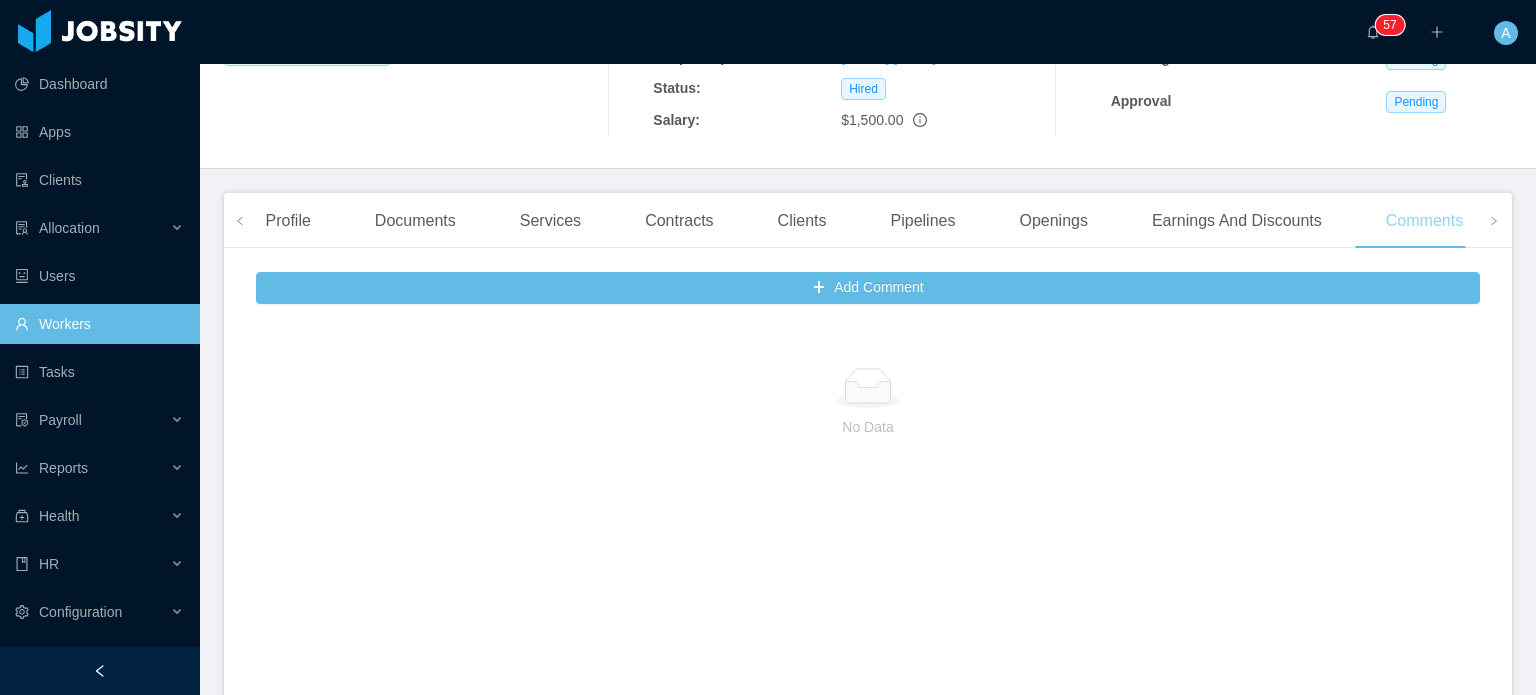scroll, scrollTop: 393, scrollLeft: 0, axis: vertical 